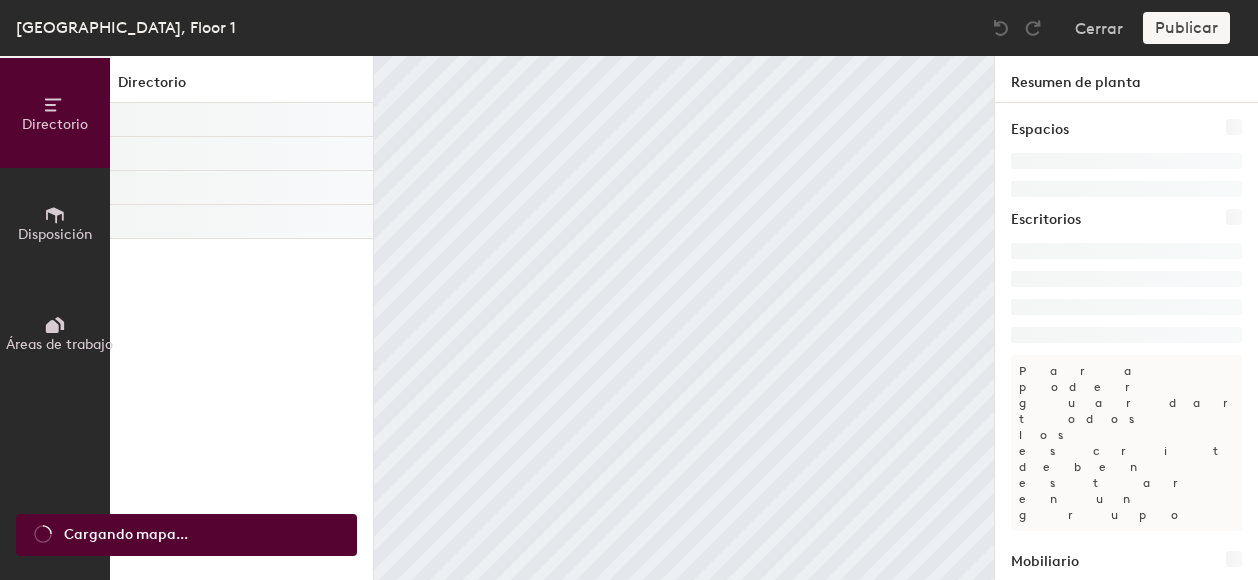 scroll, scrollTop: 0, scrollLeft: 0, axis: both 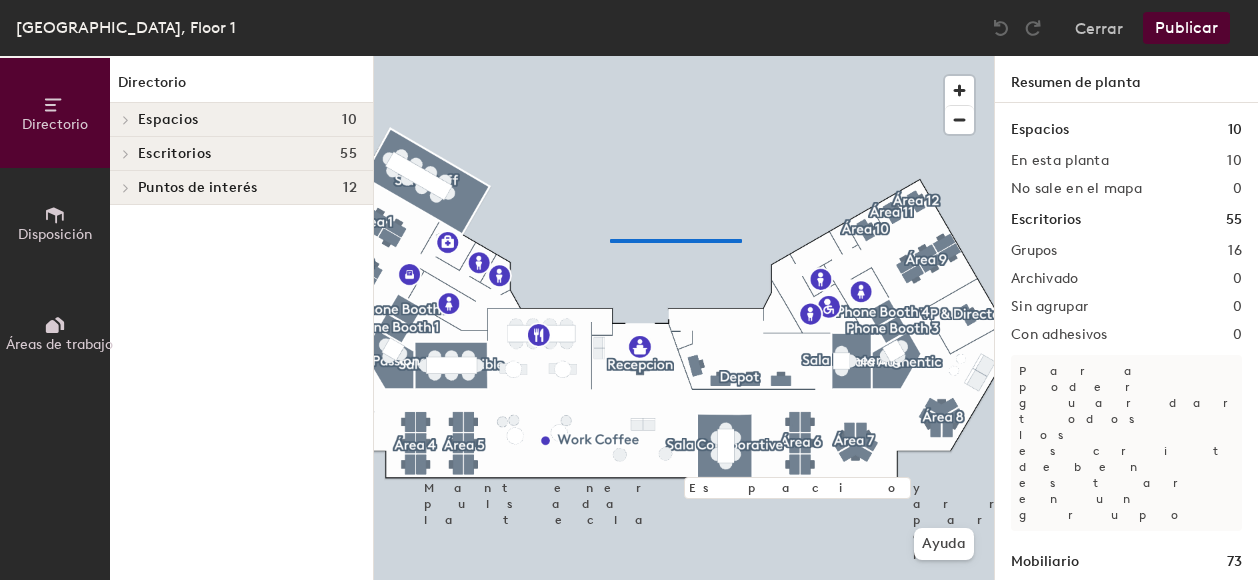 click 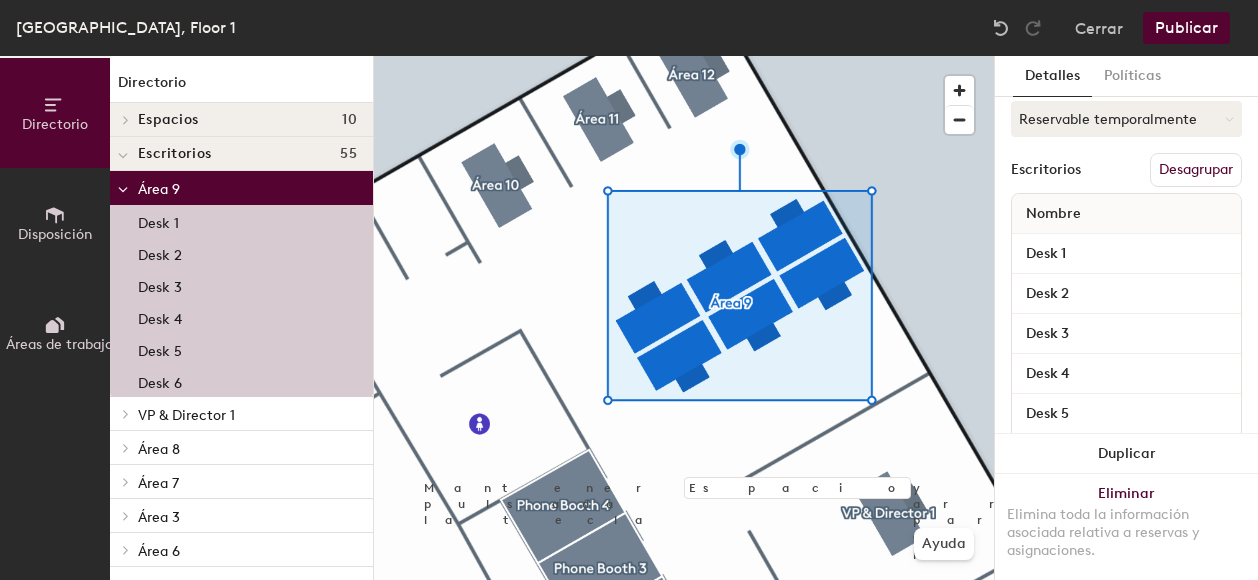 scroll, scrollTop: 244, scrollLeft: 0, axis: vertical 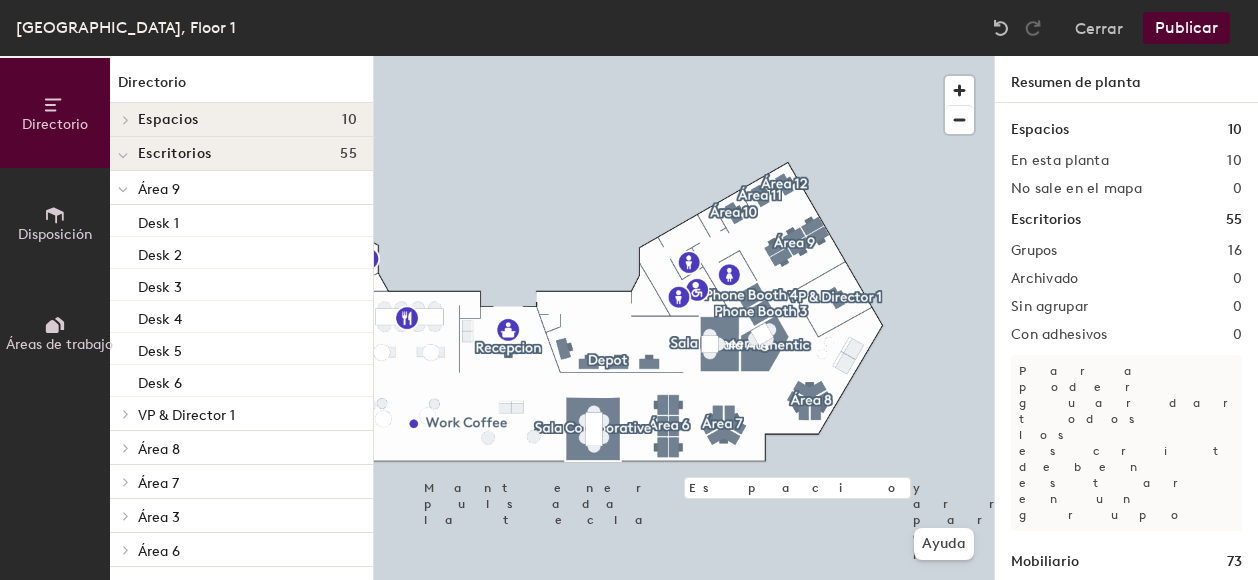 click 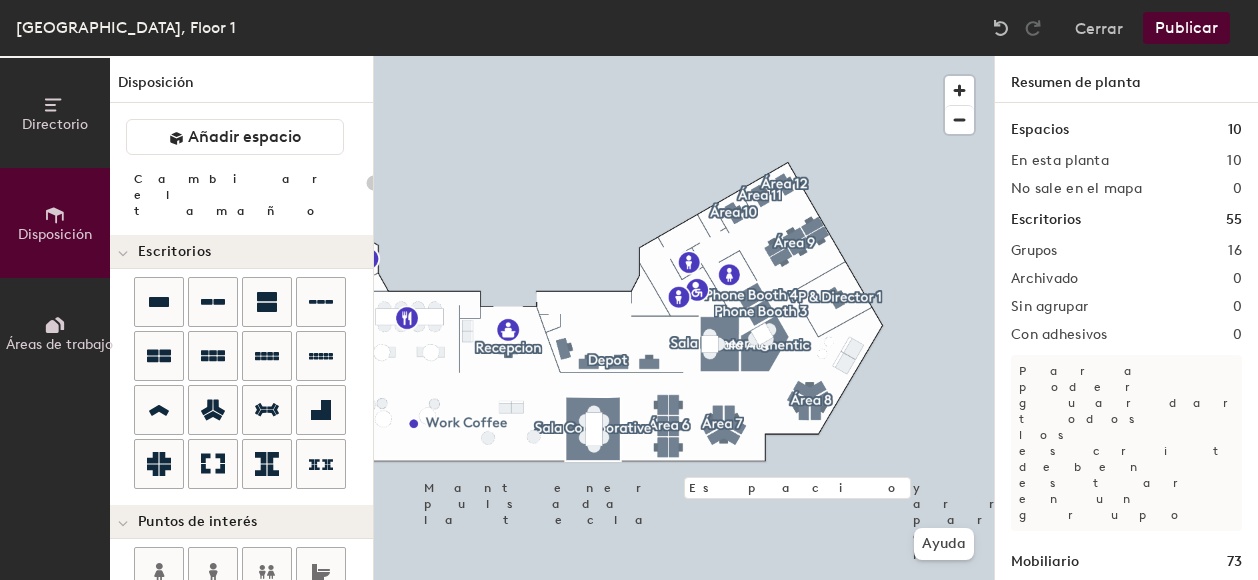 click on "Áreas de trabajo" 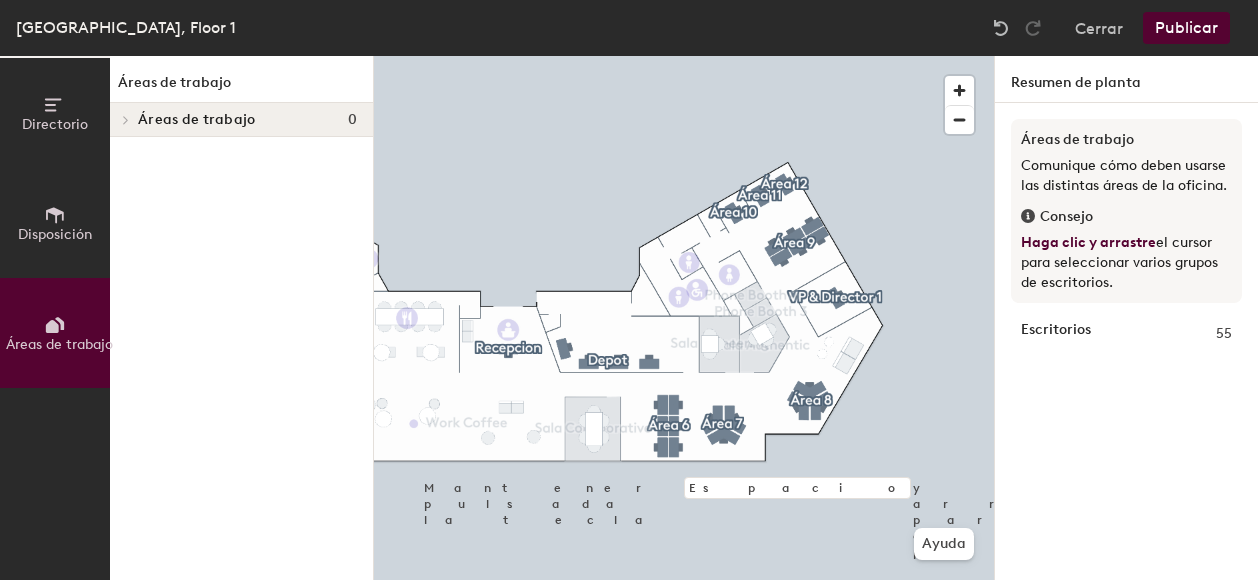 click on "Publicar" 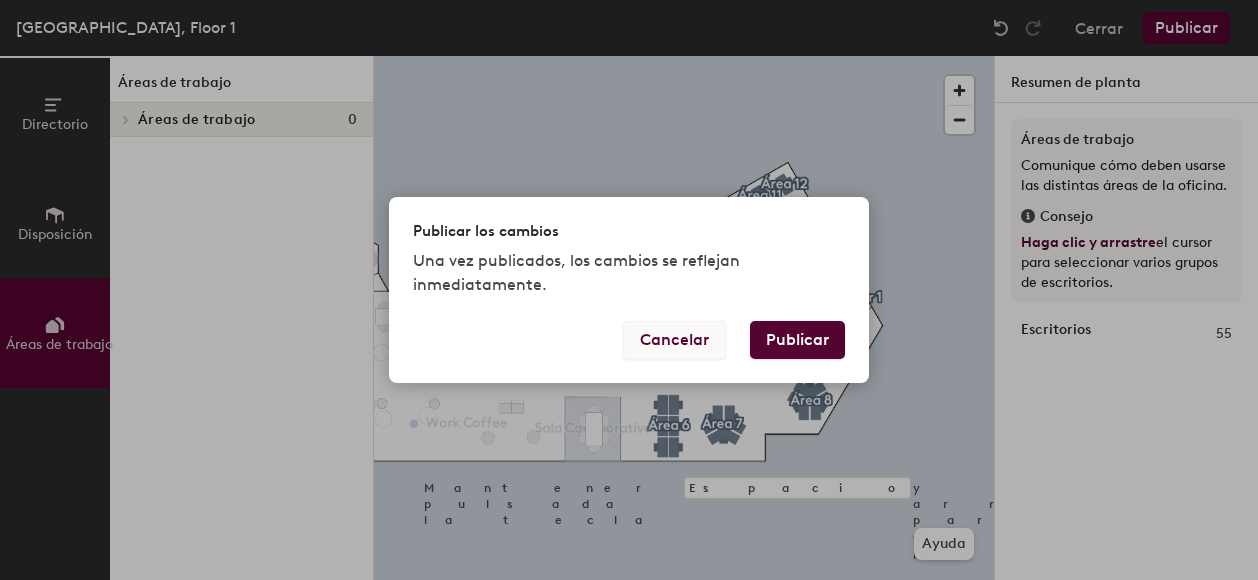 click on "Cancelar" at bounding box center [674, 340] 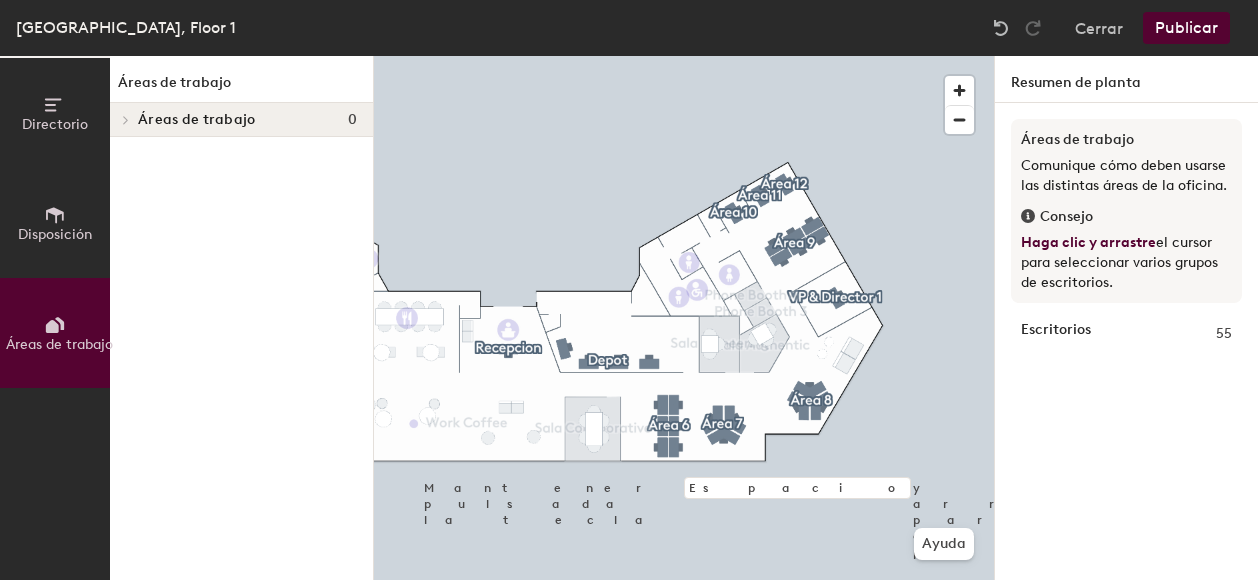 click on "Cerrar Publicar" 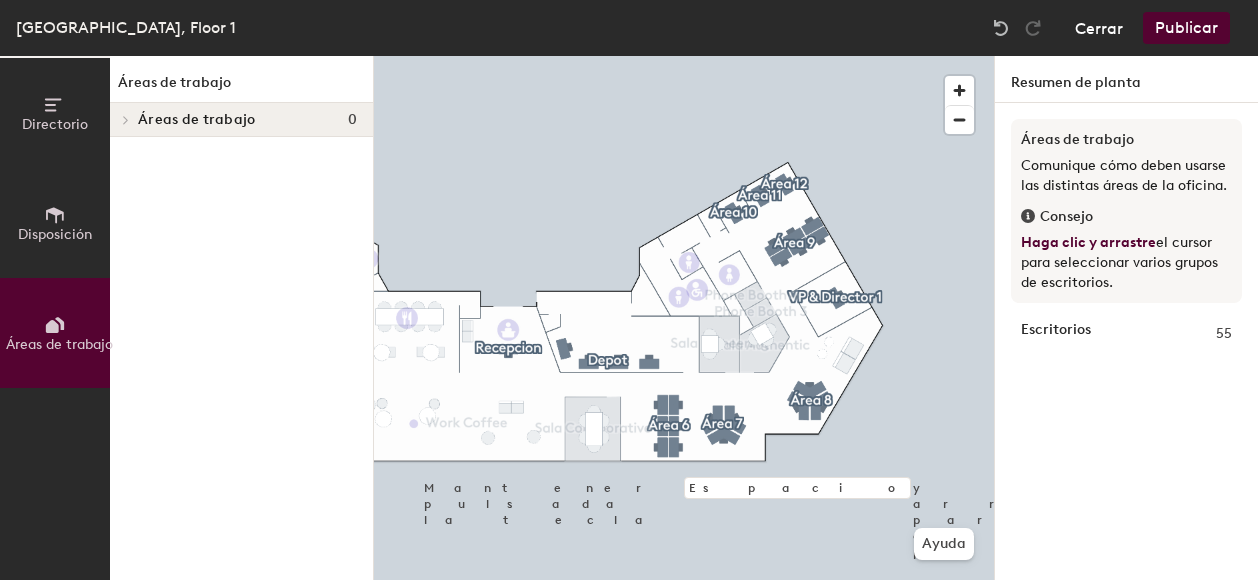 click on "Cerrar" 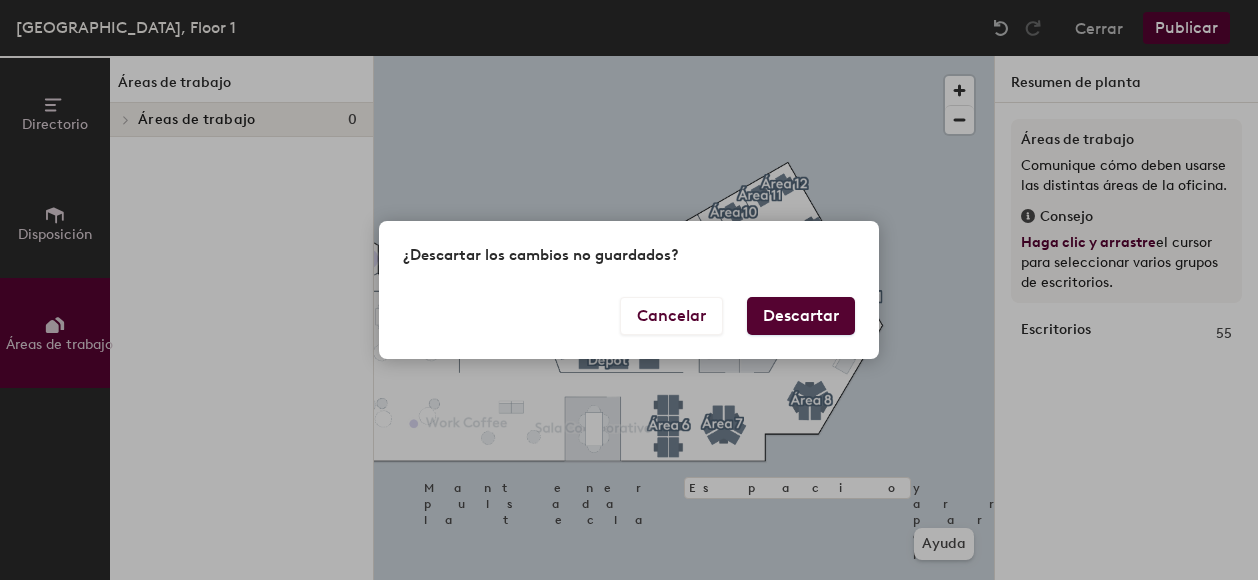 click on "Descartar" at bounding box center (801, 316) 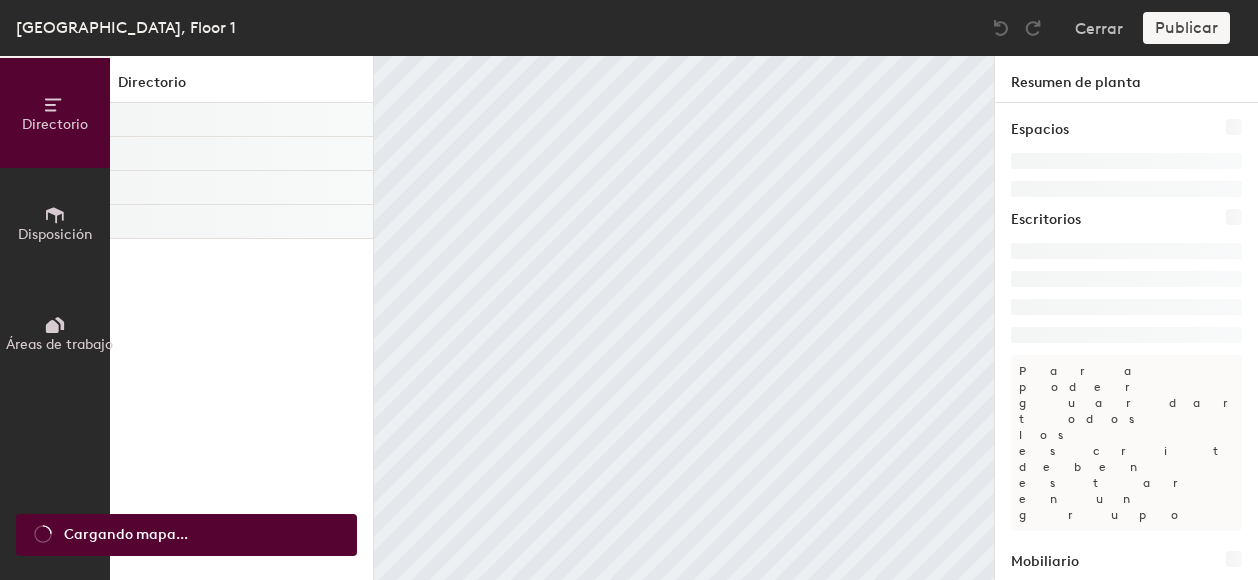 scroll, scrollTop: 0, scrollLeft: 0, axis: both 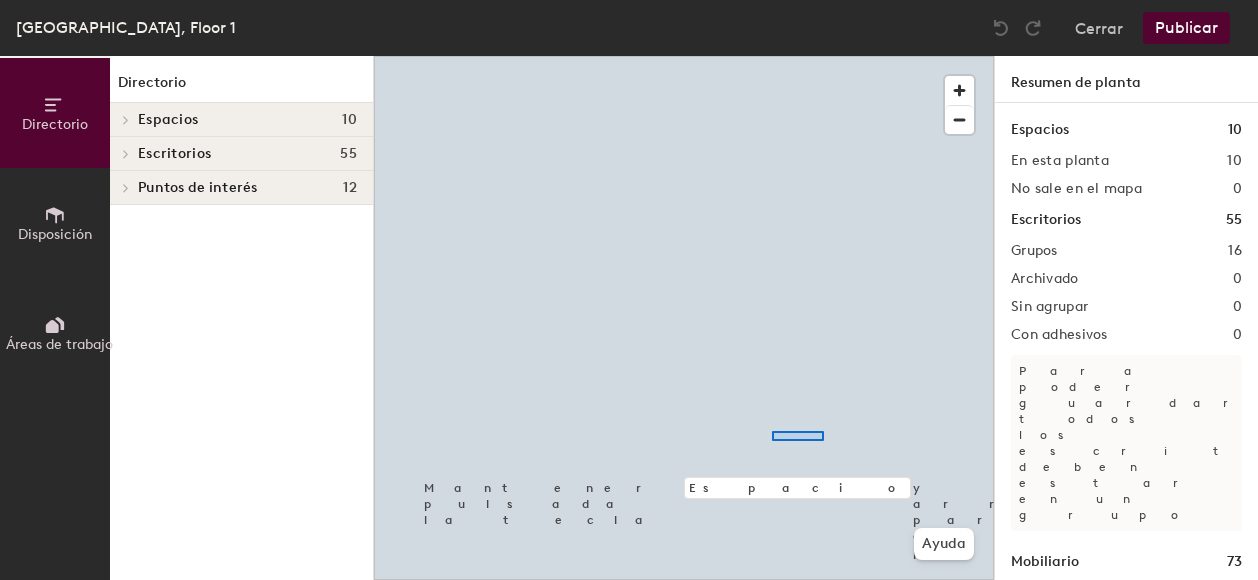 click 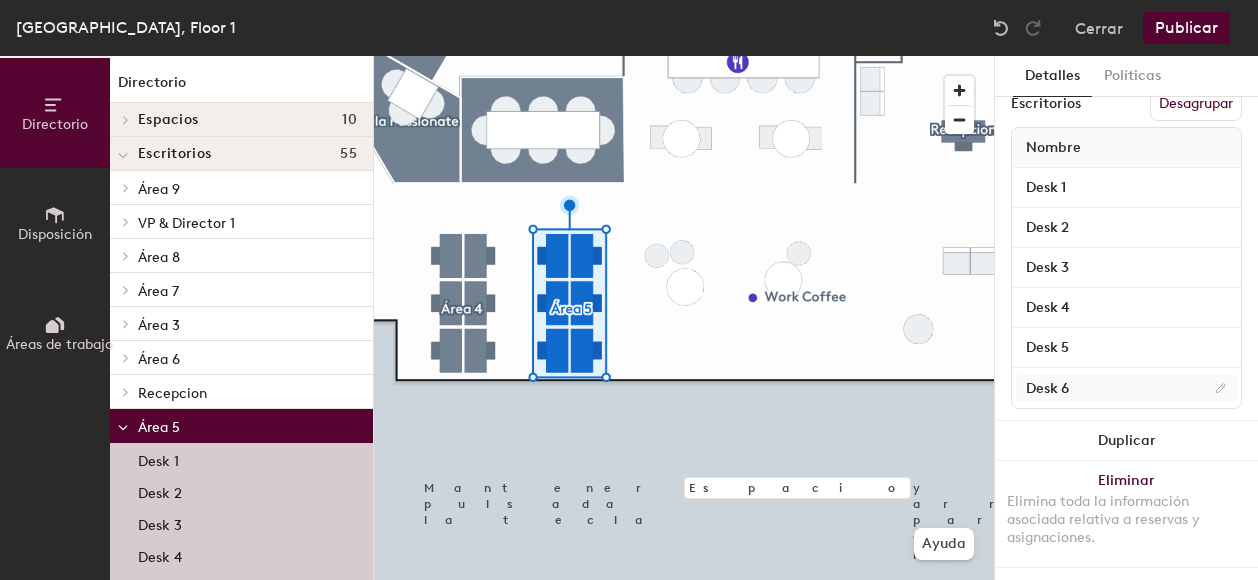 scroll, scrollTop: 244, scrollLeft: 0, axis: vertical 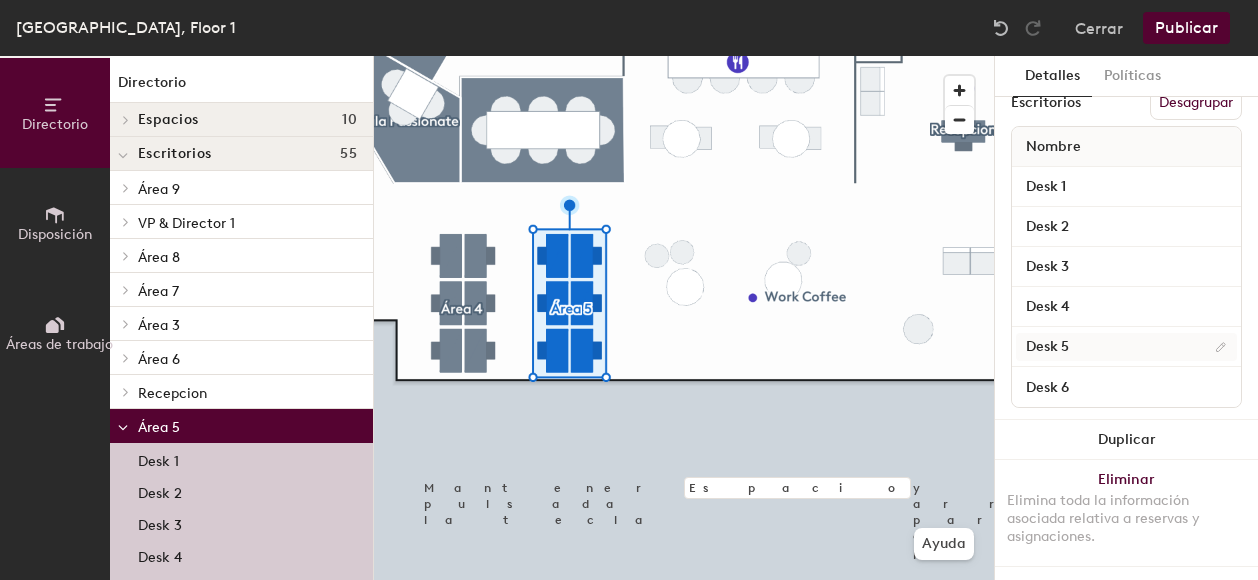 click 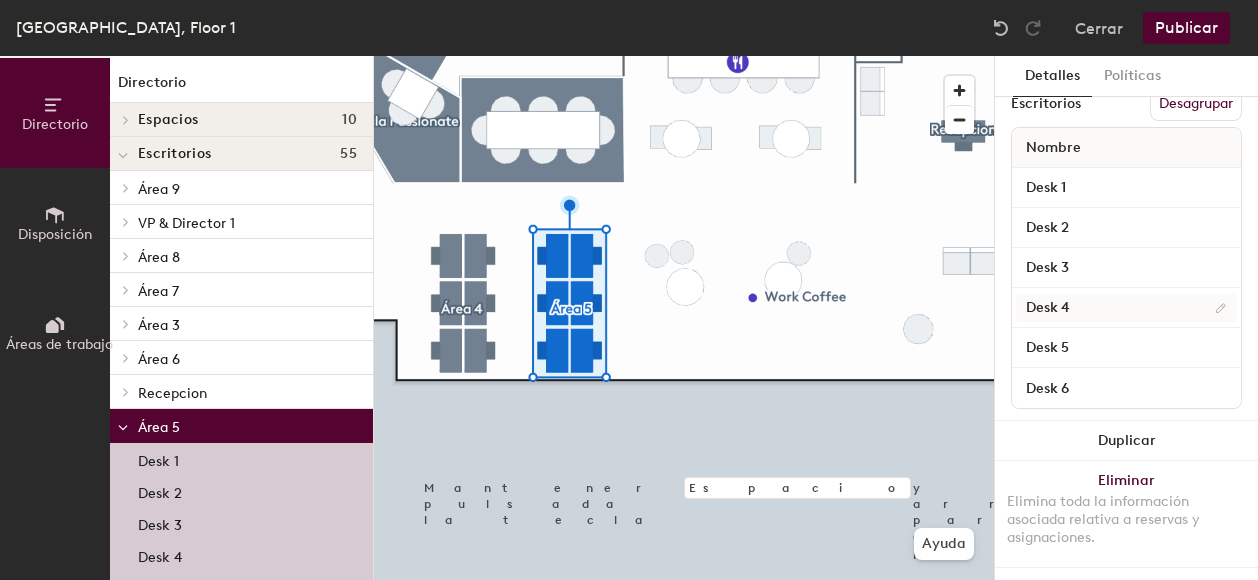 scroll, scrollTop: 244, scrollLeft: 0, axis: vertical 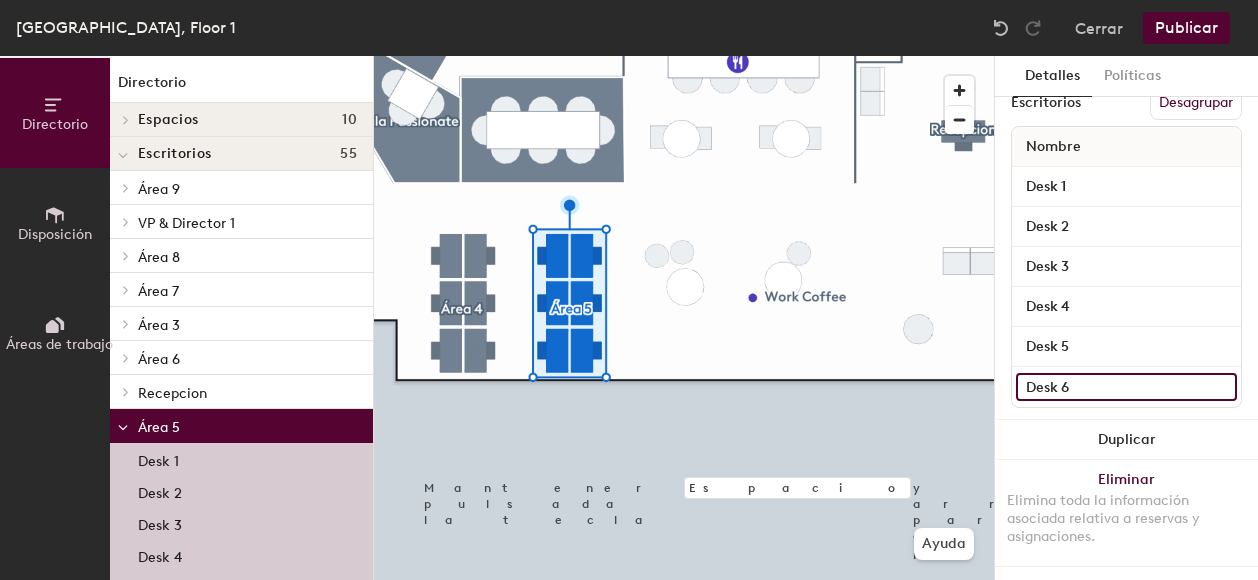 click on "Desk 6" 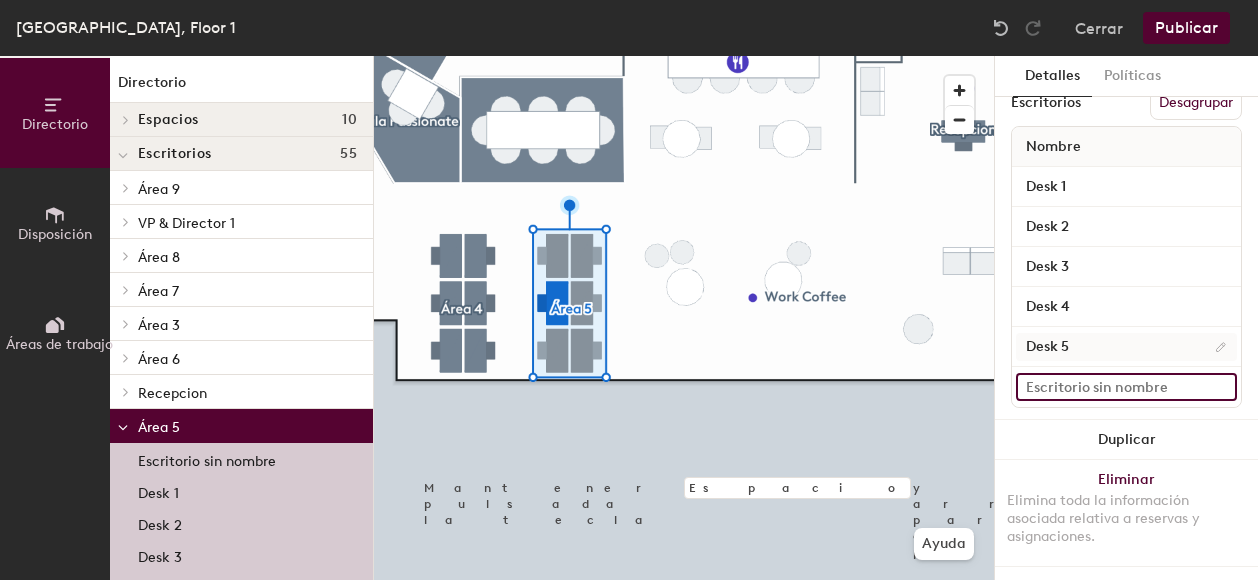 type 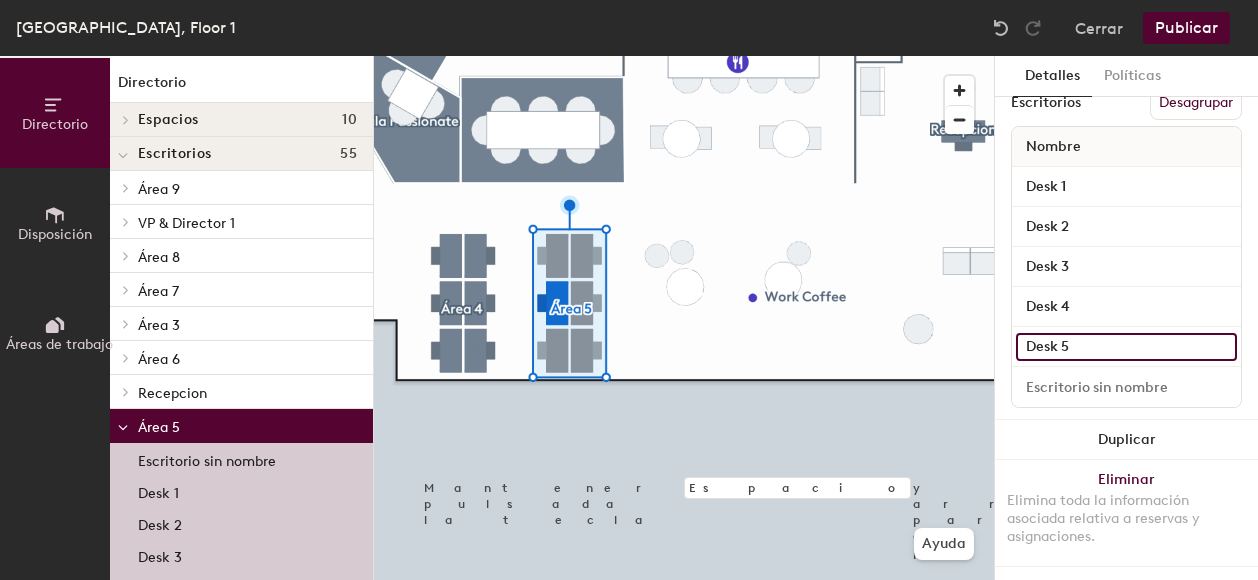 click on "Desk 5" 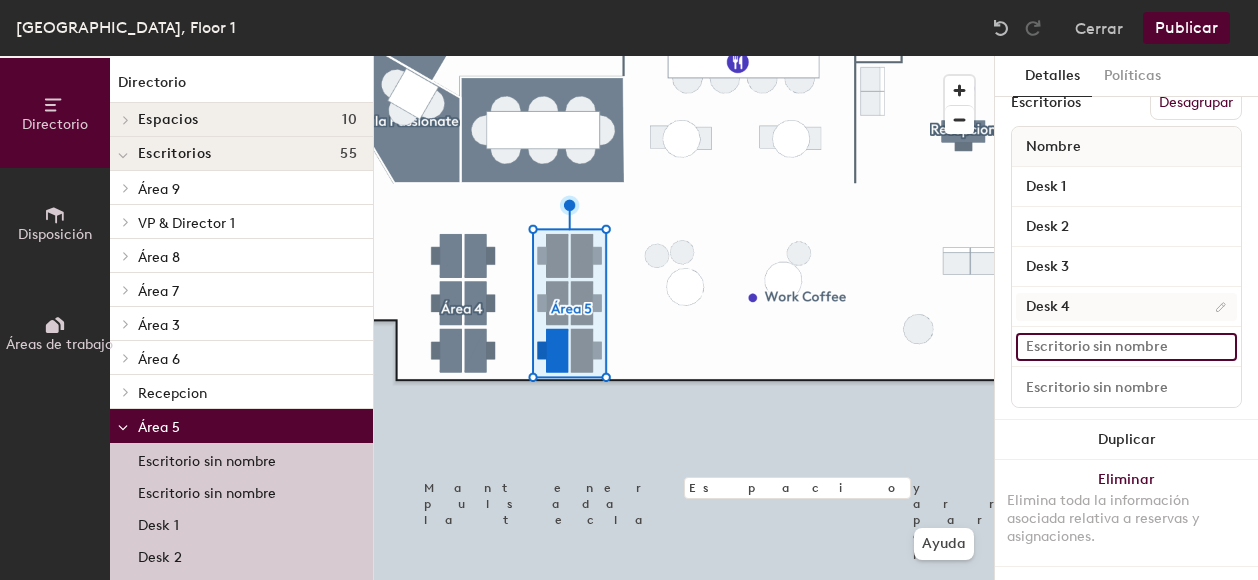 type 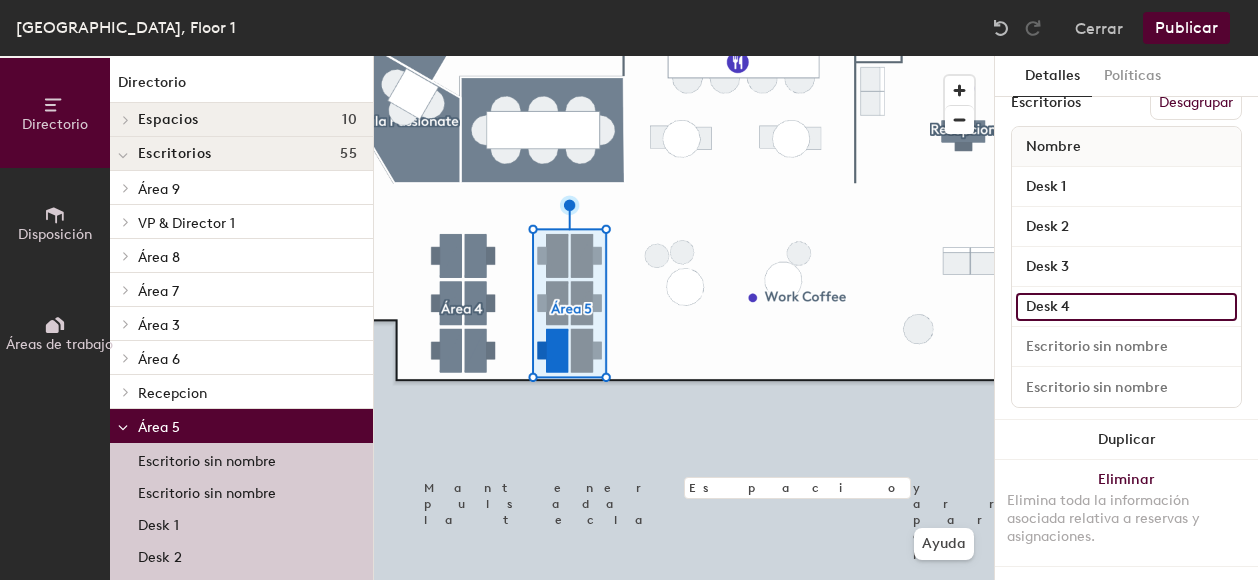 click on "Desk 4" 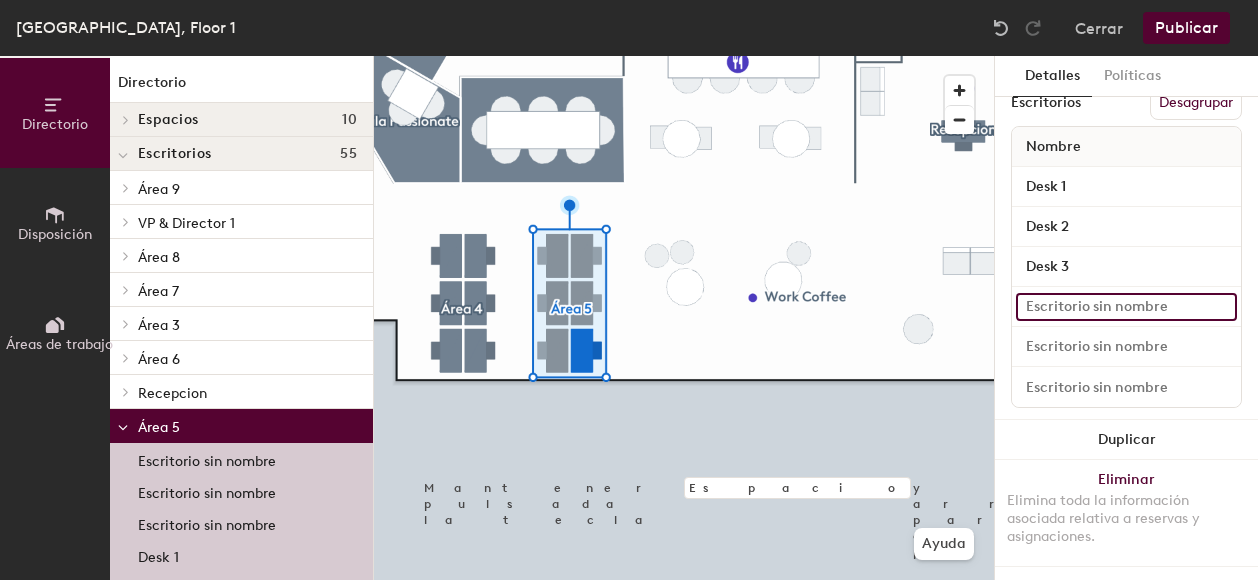 type 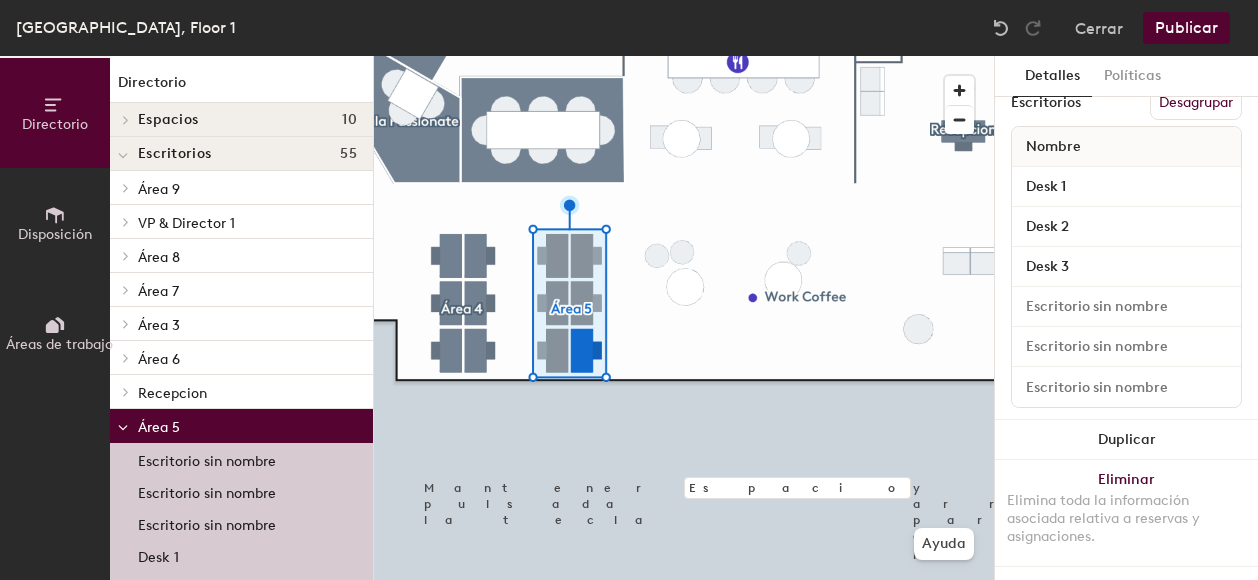 click 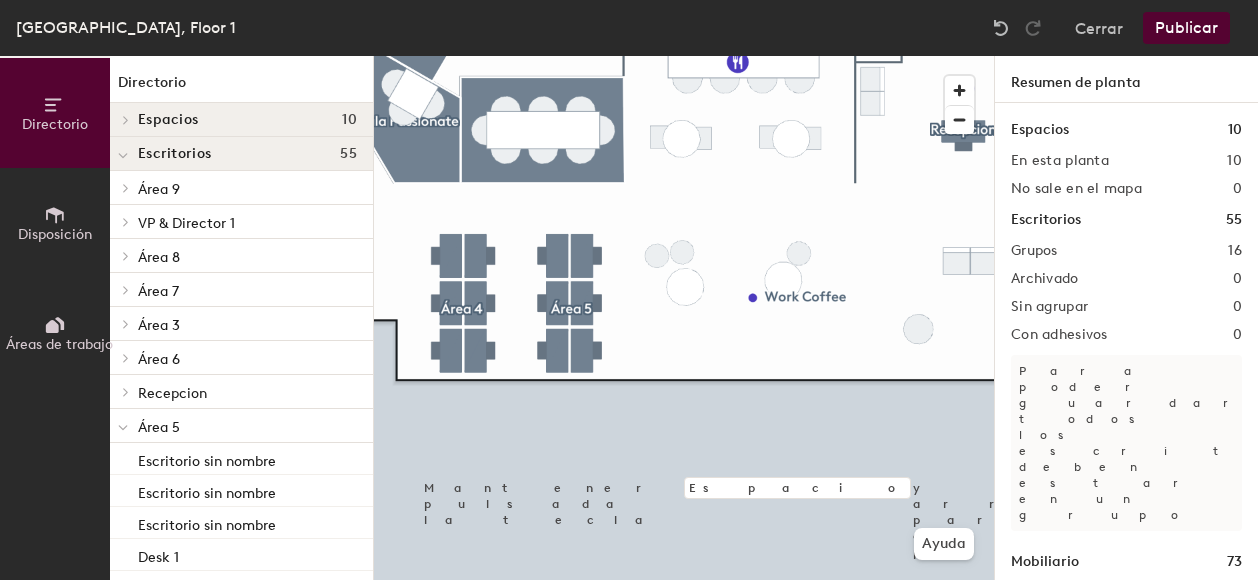 click on "Disposición" 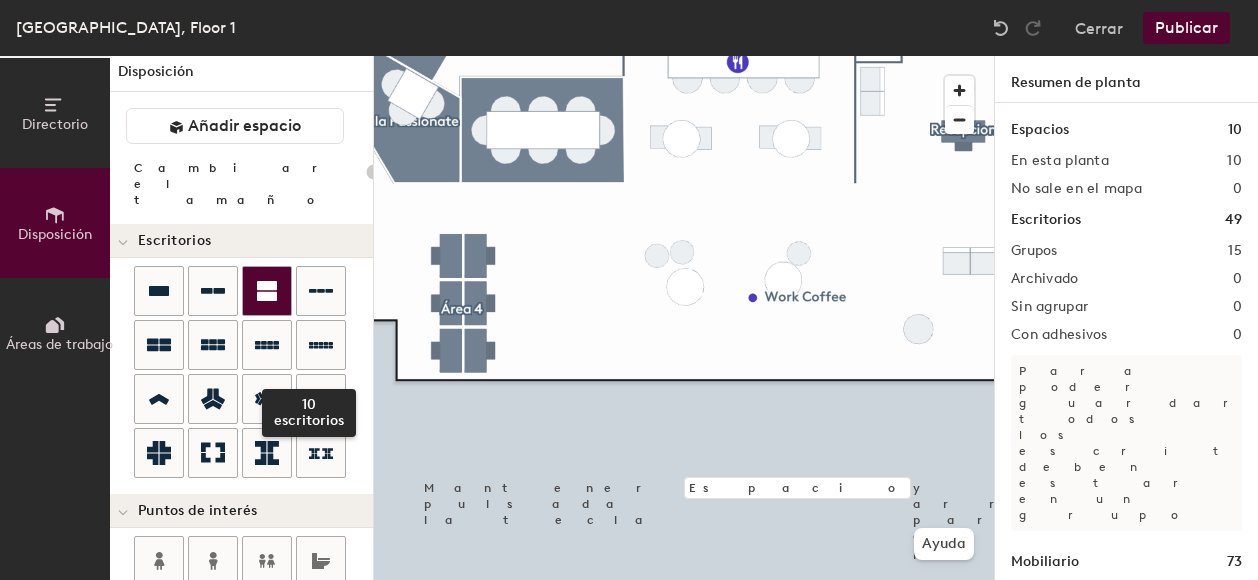scroll, scrollTop: 0, scrollLeft: 0, axis: both 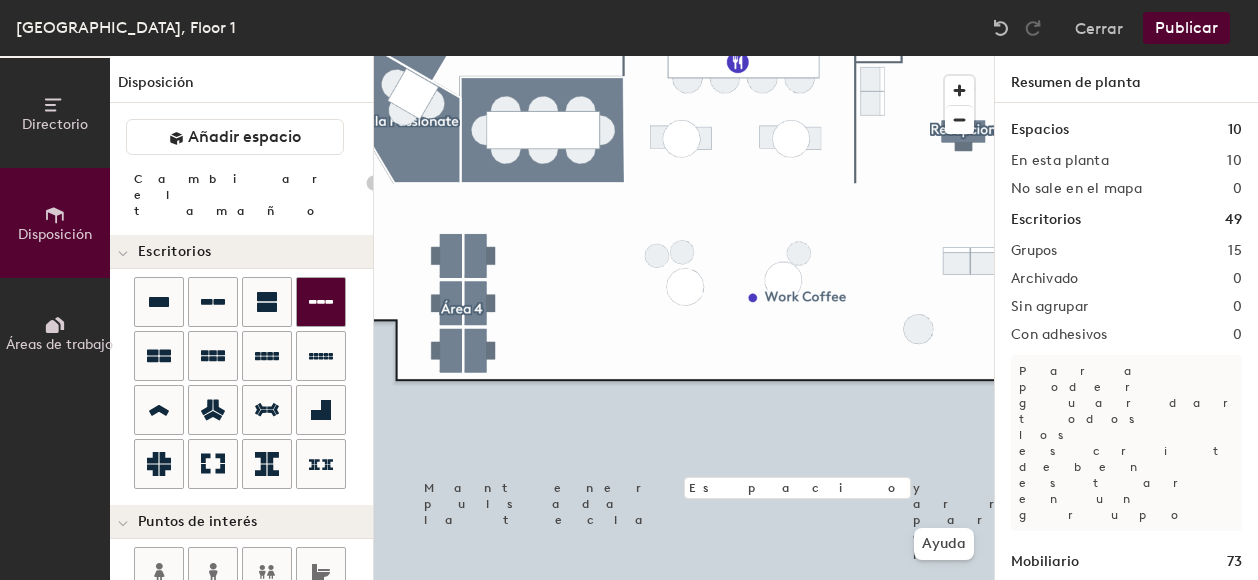 click 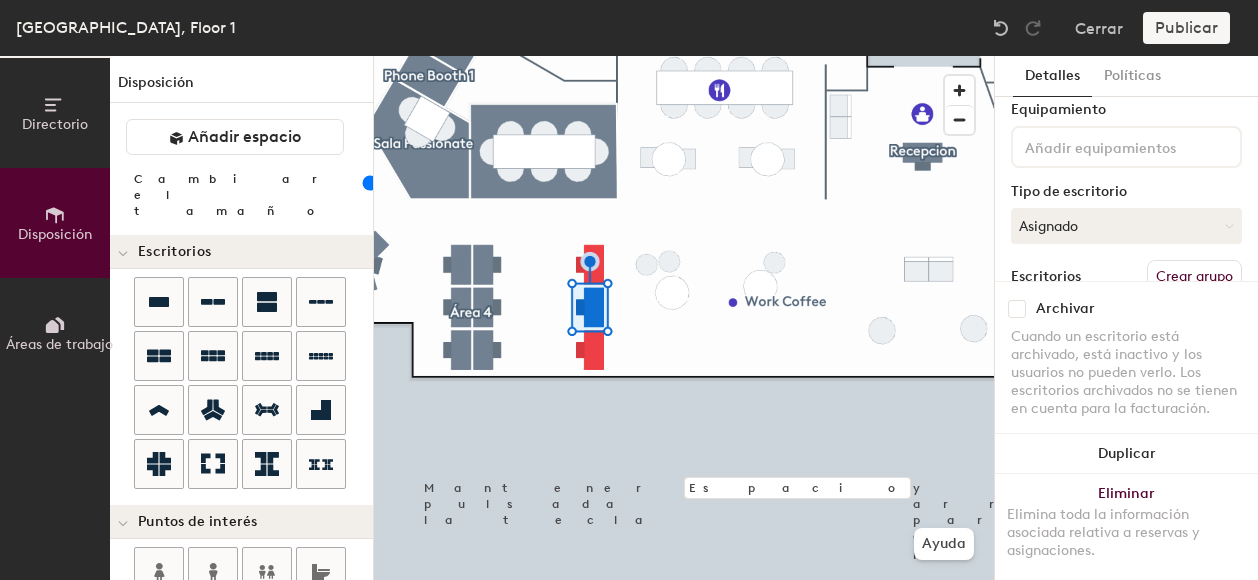 scroll, scrollTop: 100, scrollLeft: 0, axis: vertical 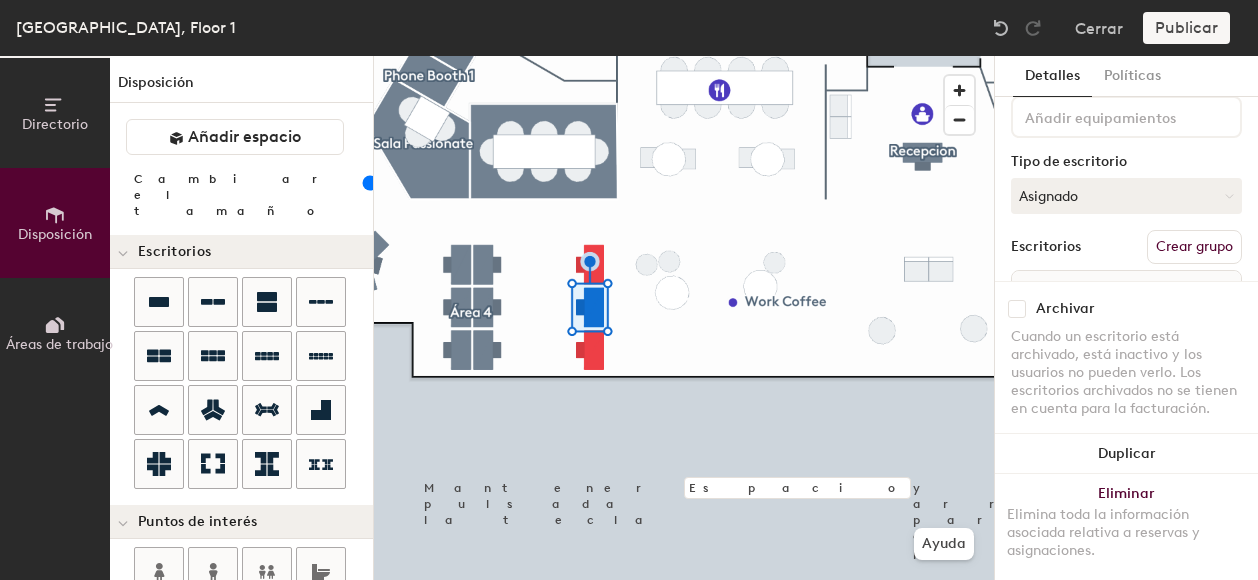 click 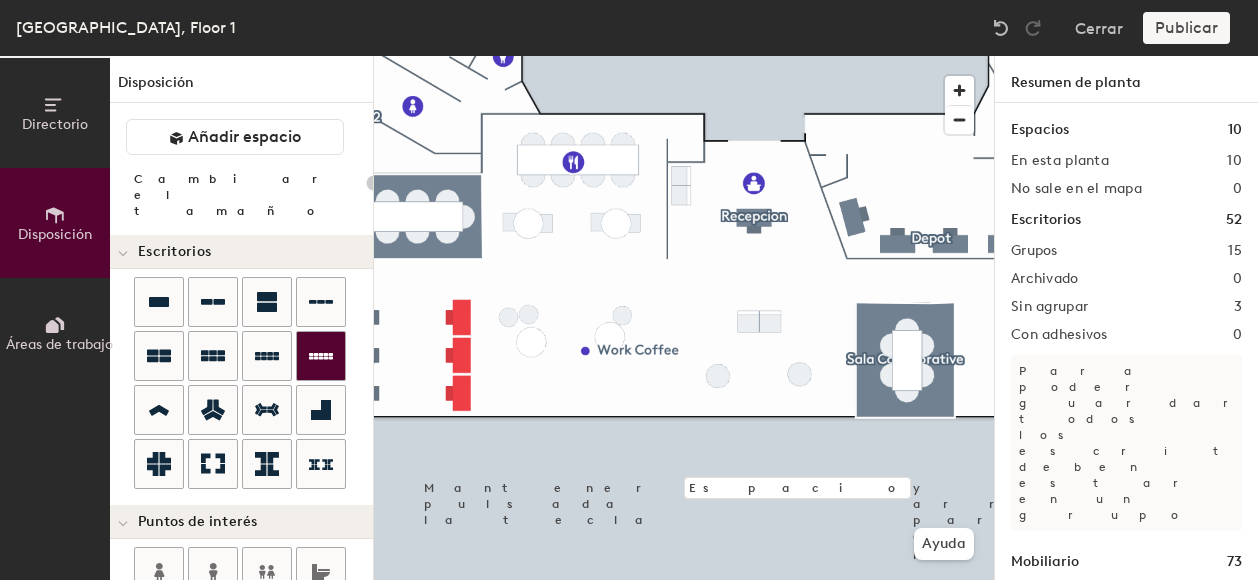 type on "160" 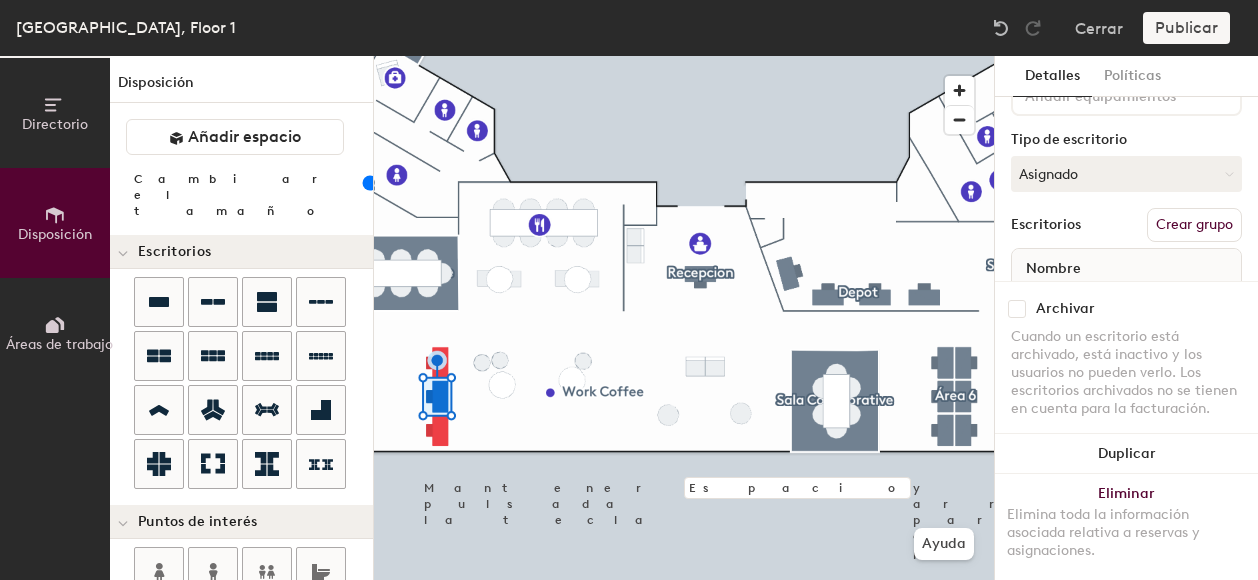 scroll, scrollTop: 215, scrollLeft: 0, axis: vertical 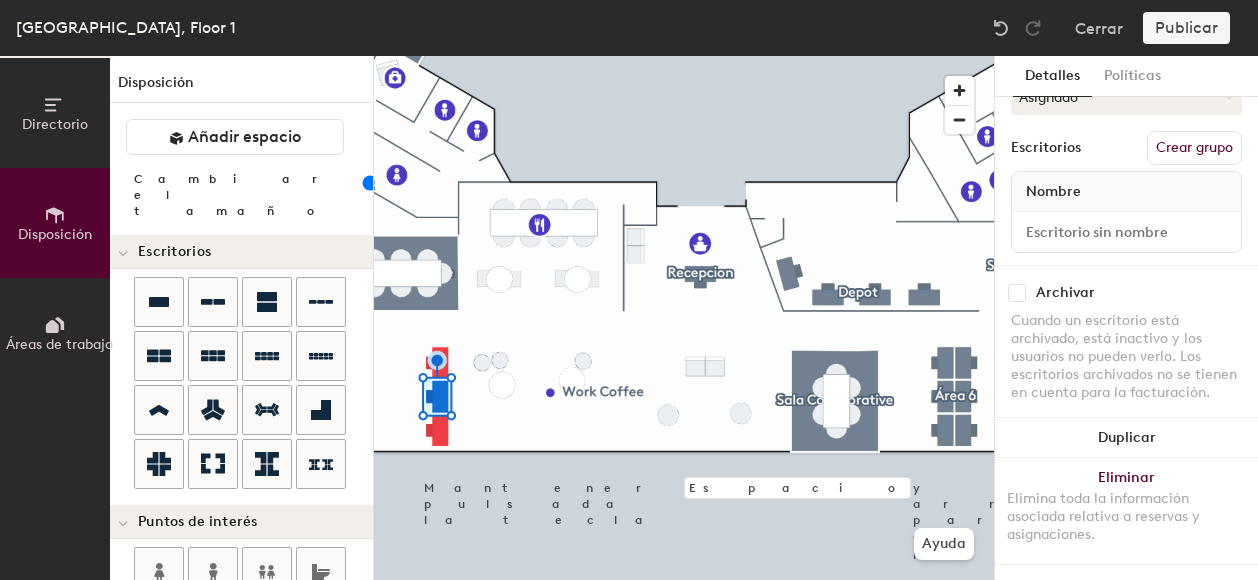 click on "Nombre" 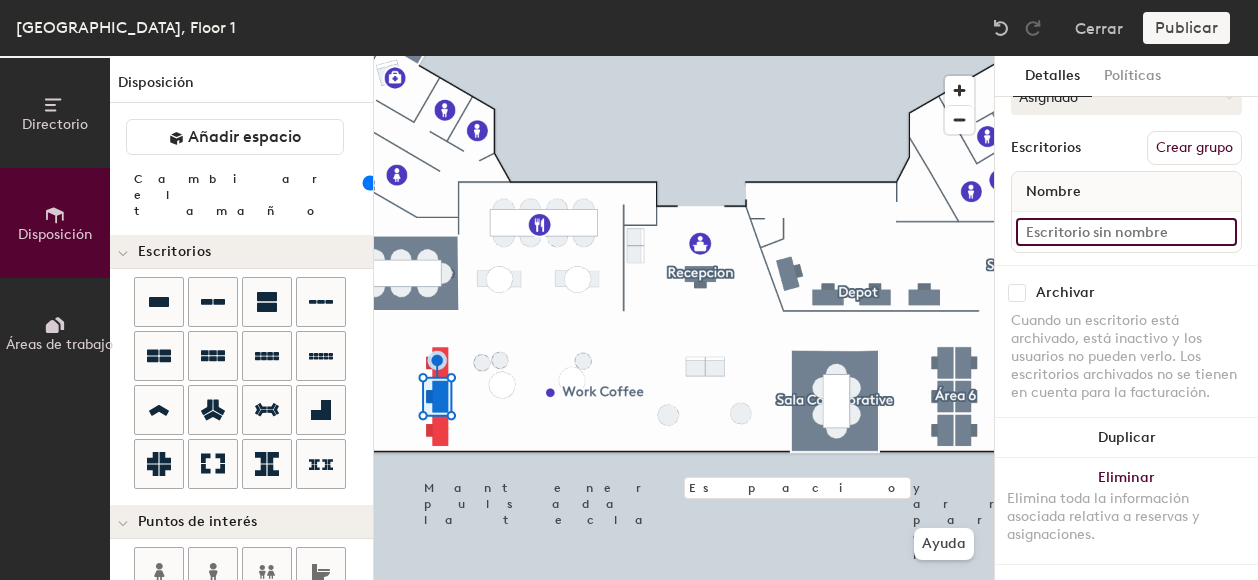 click 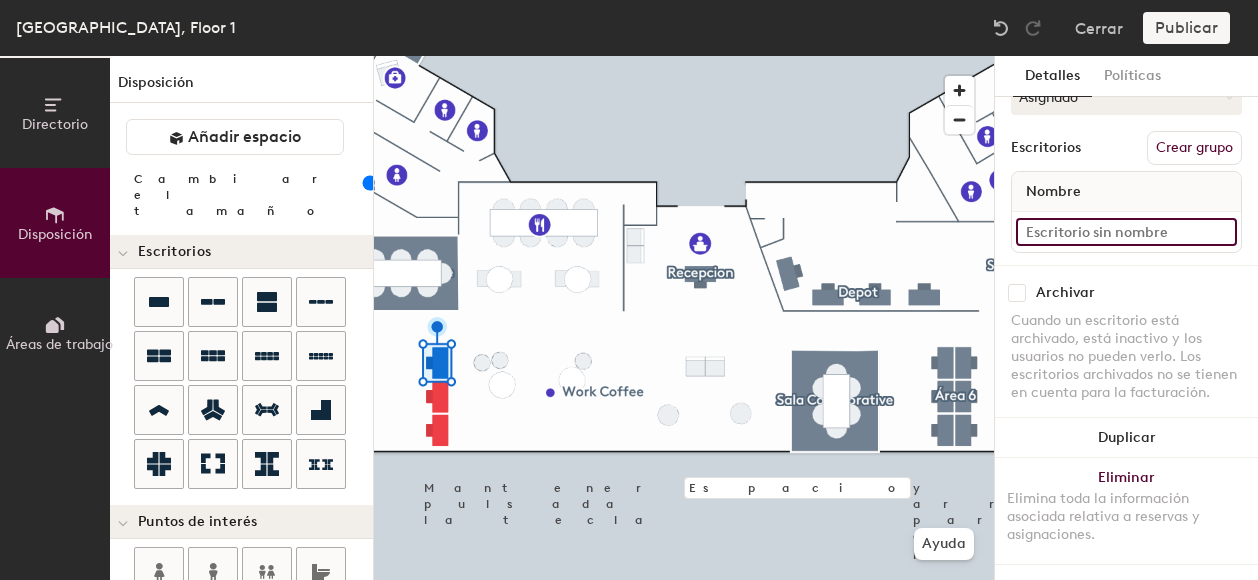 click 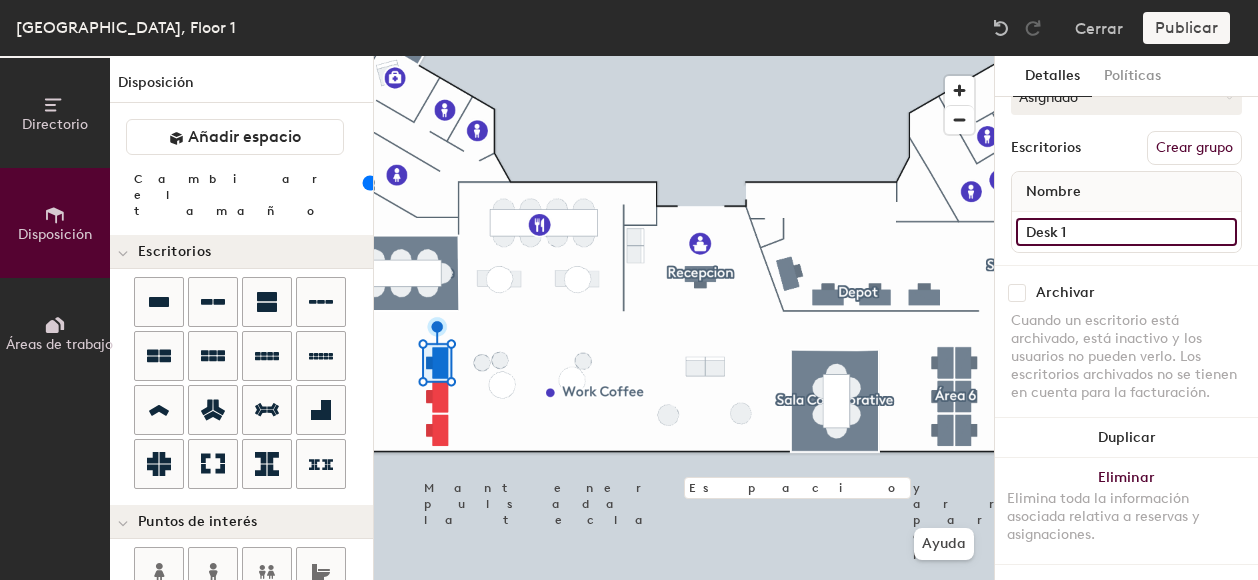 type on "Desk 1" 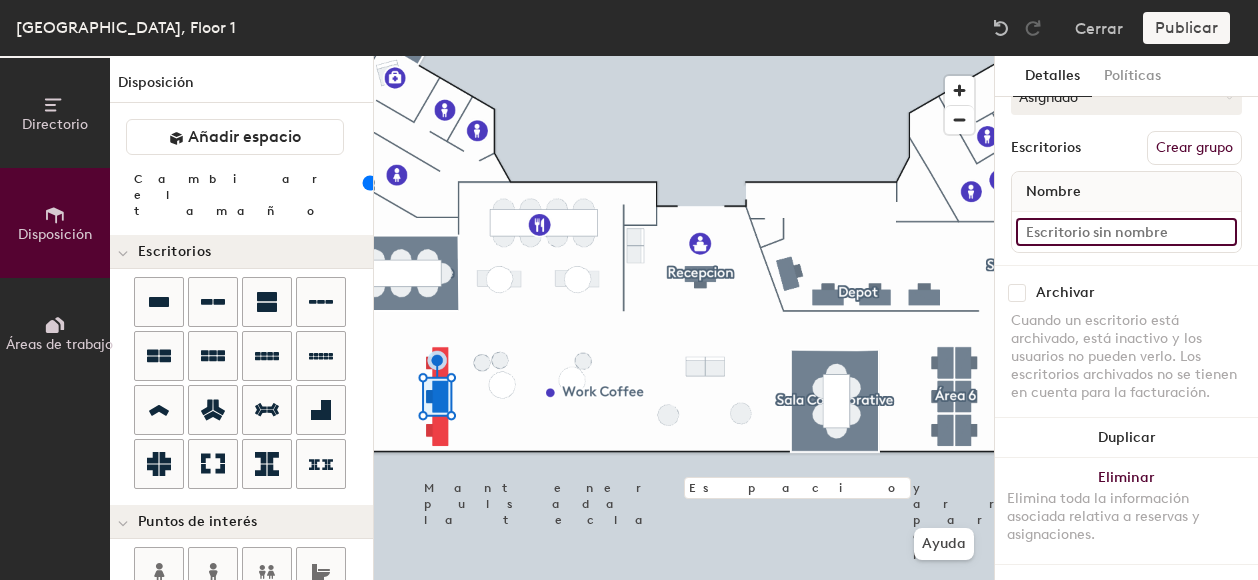 click 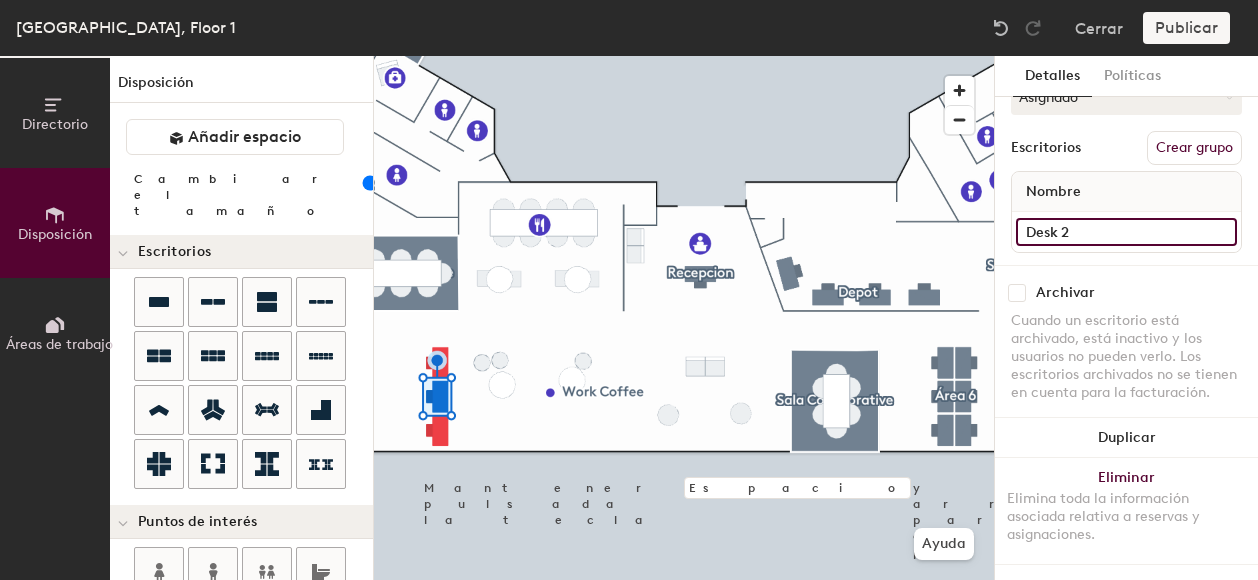 type on "Desk 2" 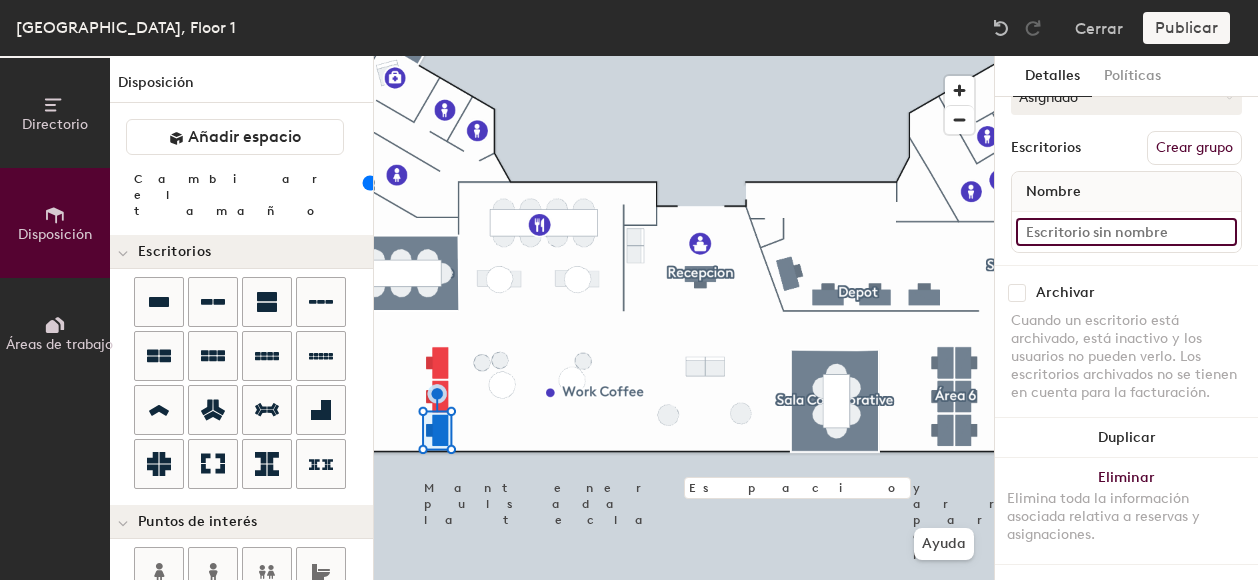 click 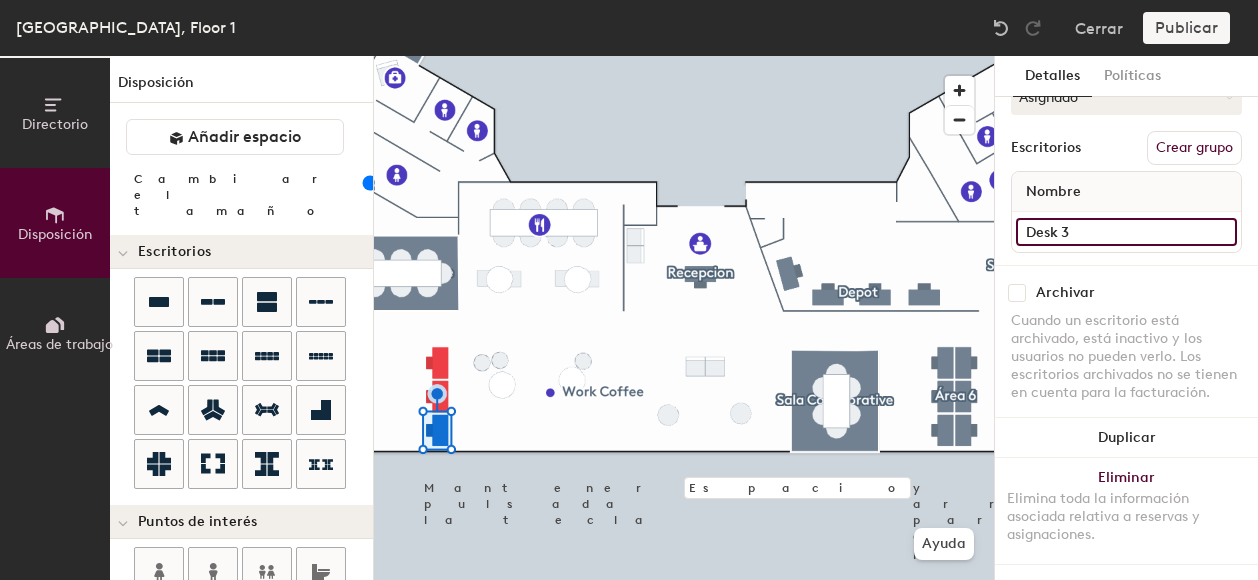 type on "Desk 3" 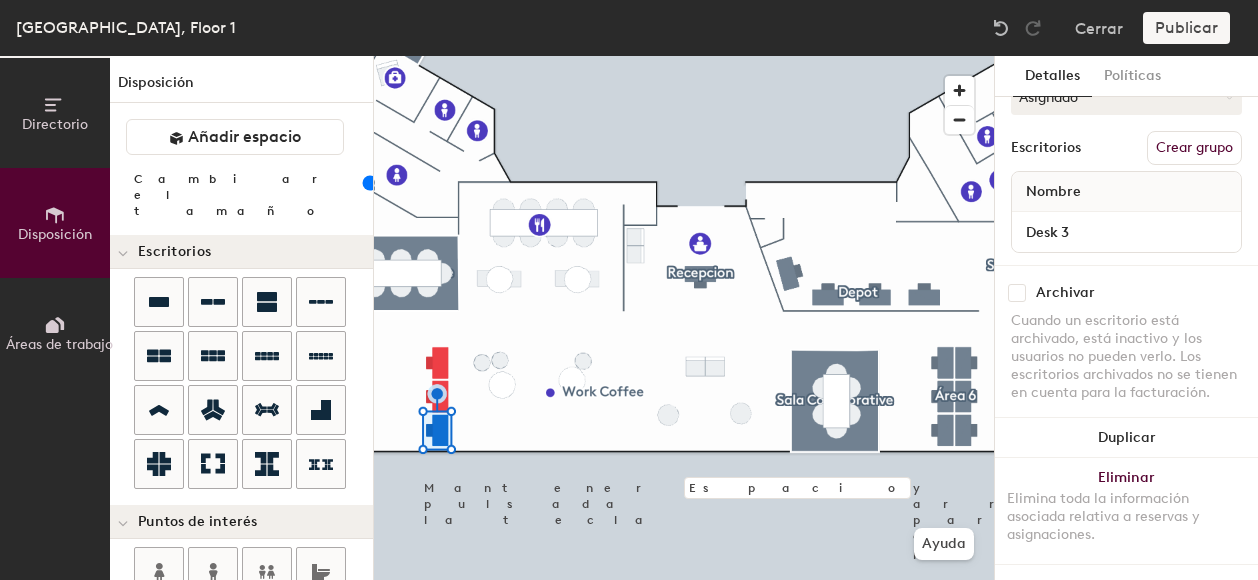 click on "Archivar Cuando un escritorio está archivado, está inactivo y los usuarios no pueden verlo. Los escritorios archivados no se tienen en cuenta para la facturación." 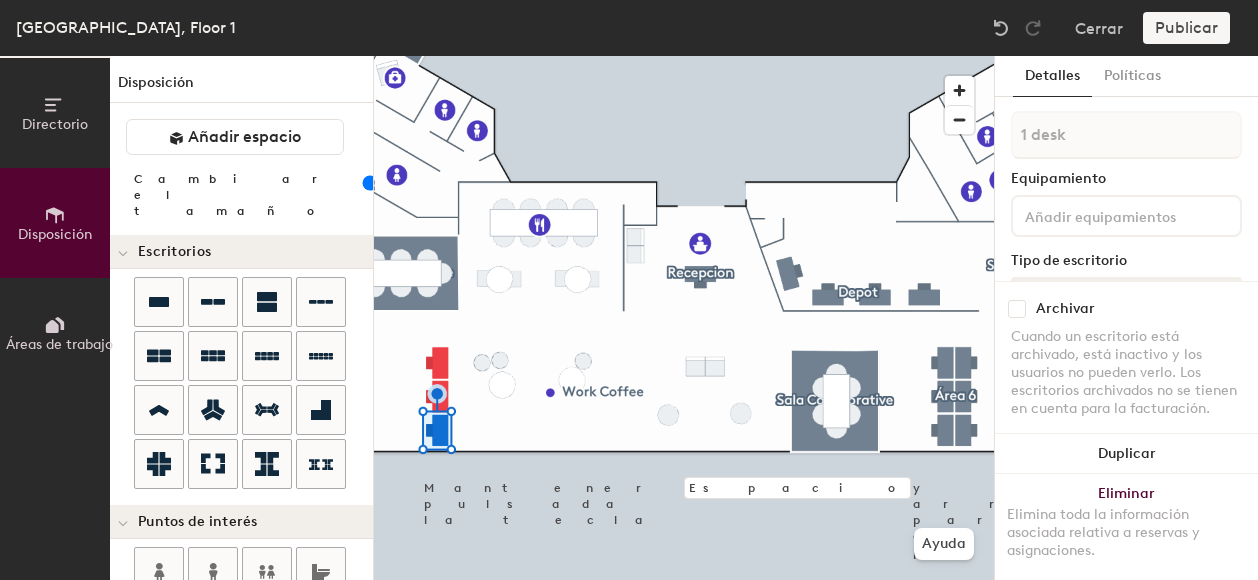 scroll, scrollTop: 0, scrollLeft: 0, axis: both 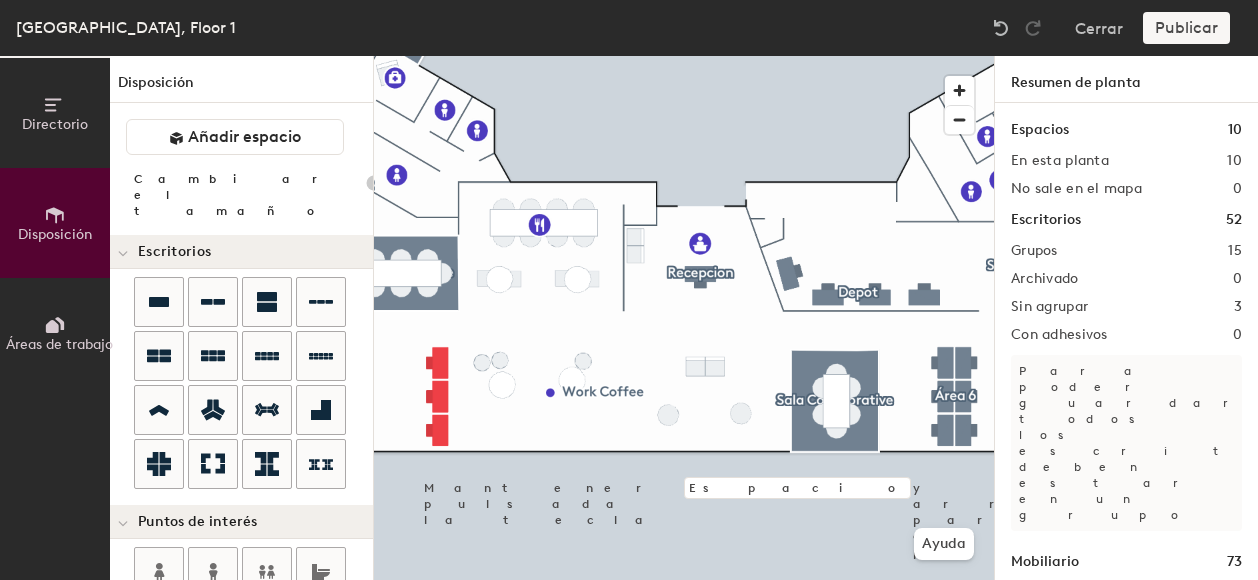 type on "20" 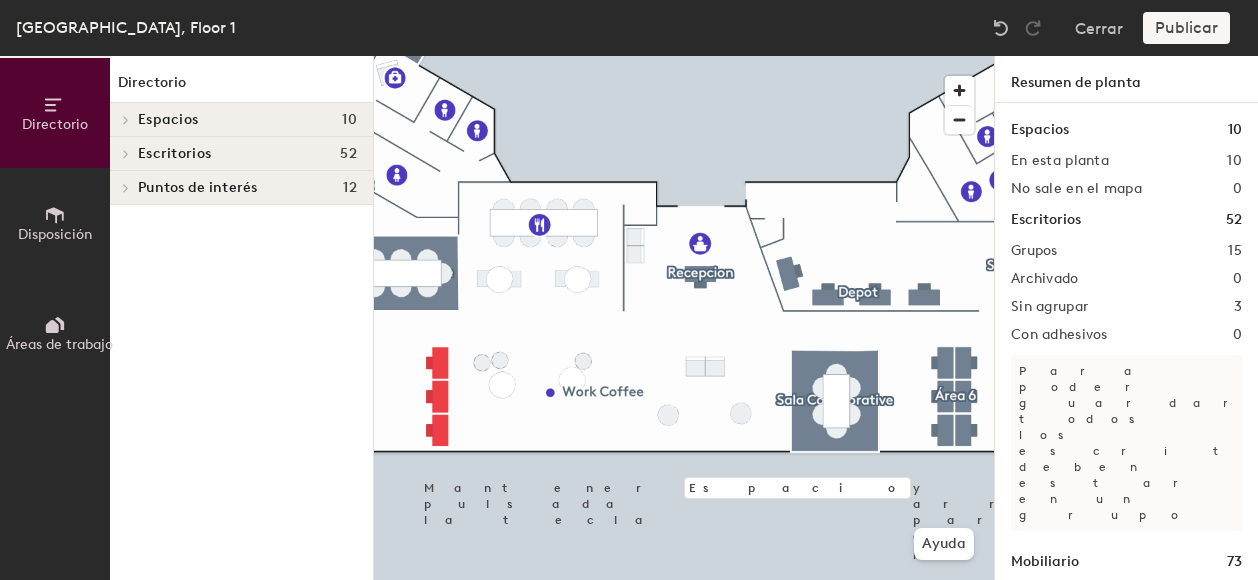 click on "Espacios" 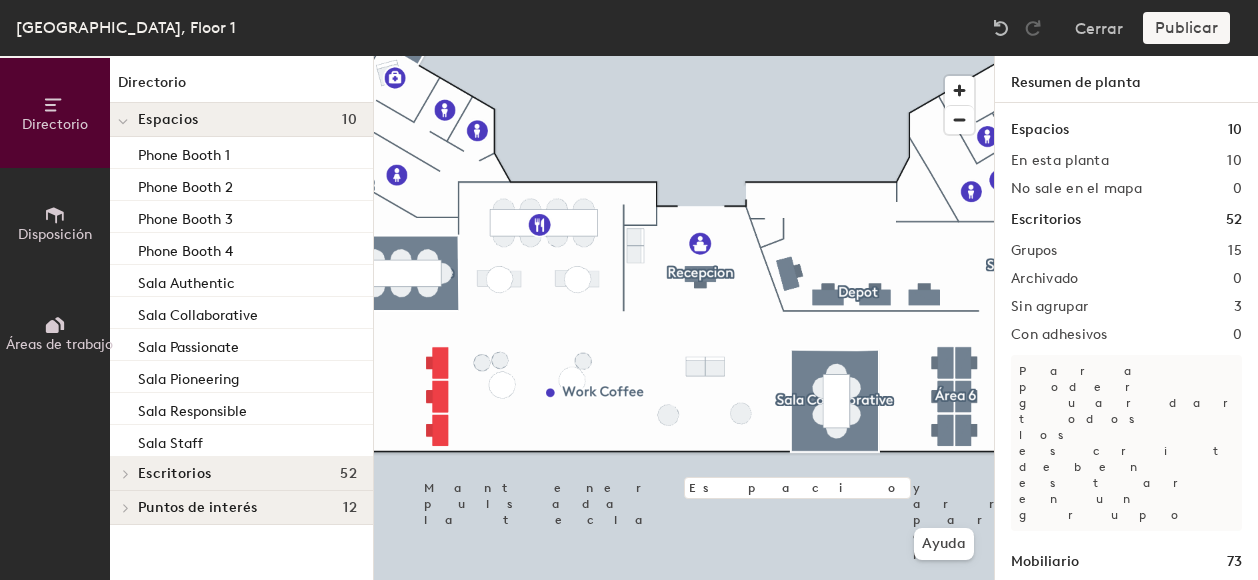 click 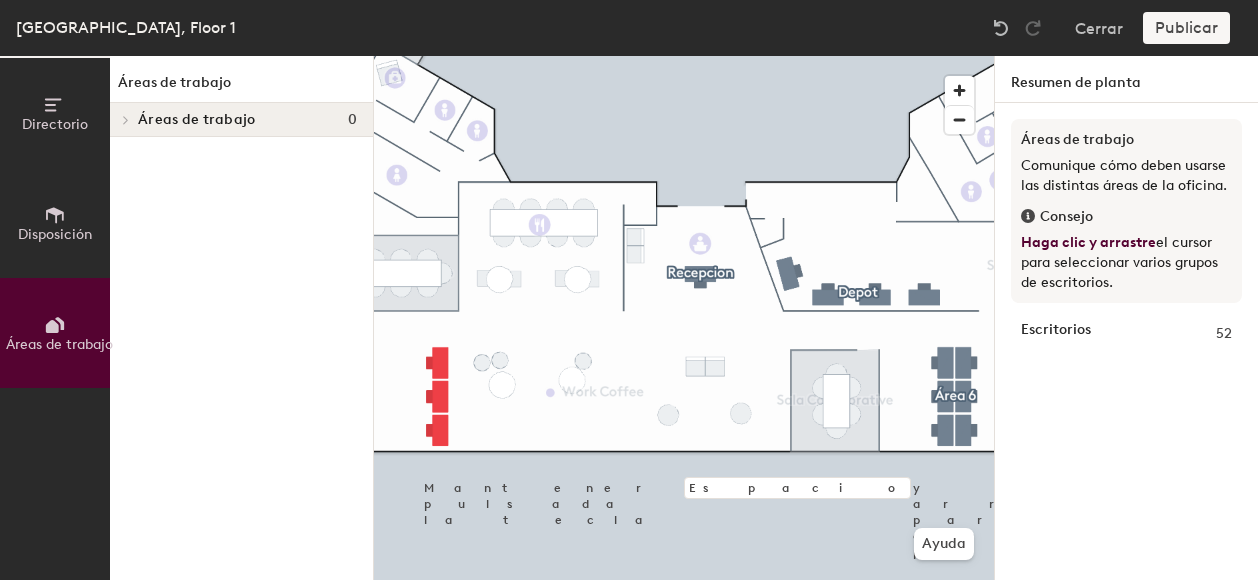 click on "Disposición" 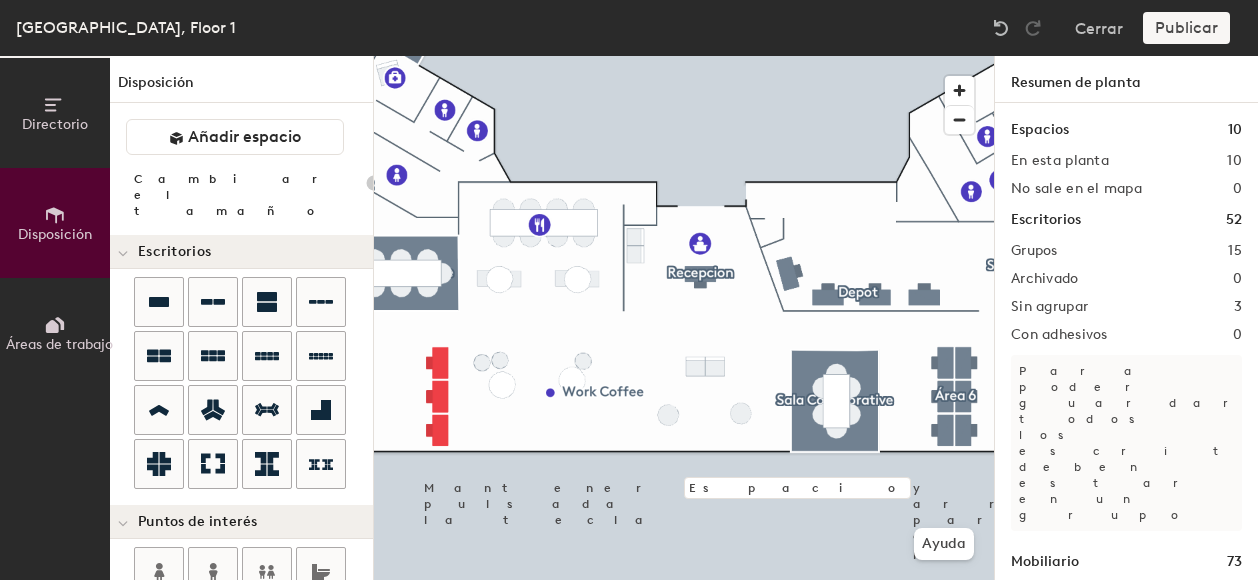 click on "Directorio" 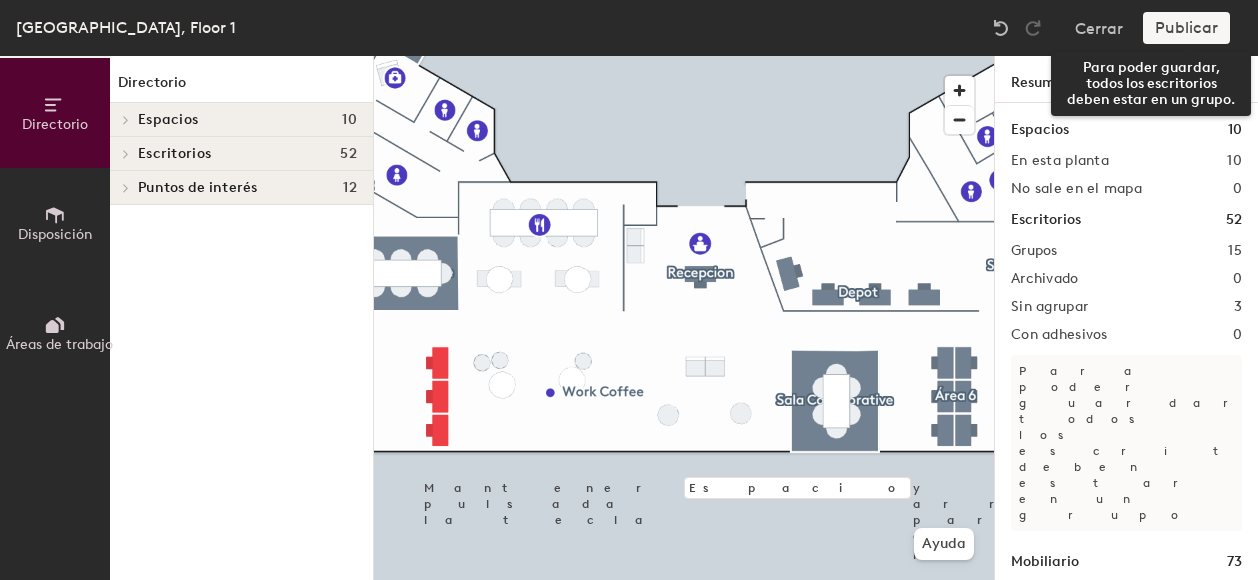click on "Publicar" 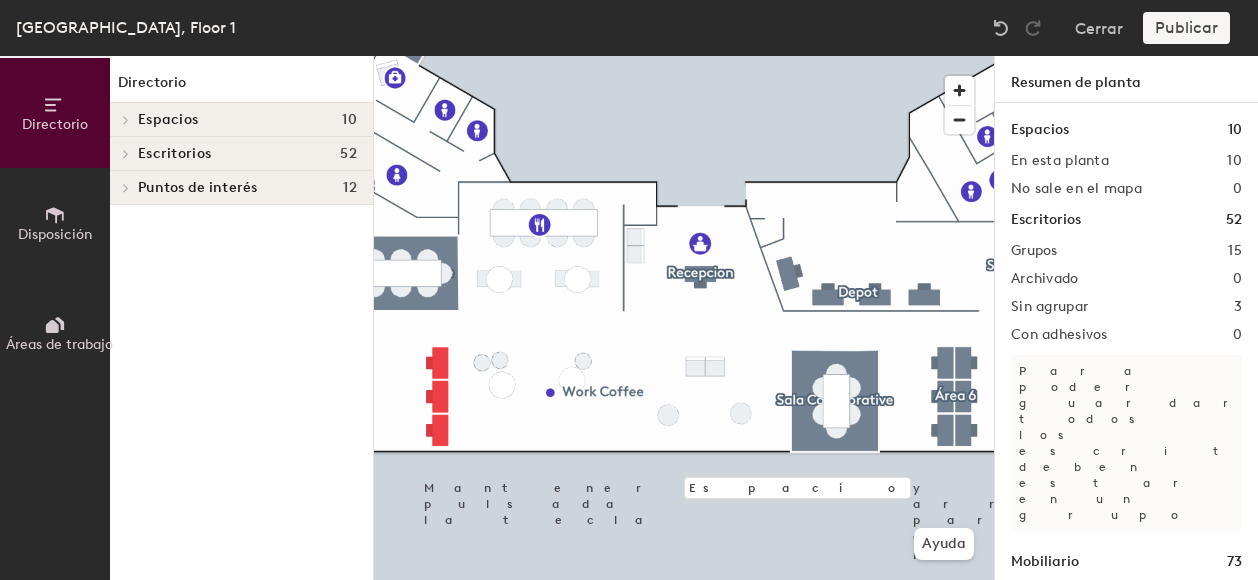 click on "Publicar" 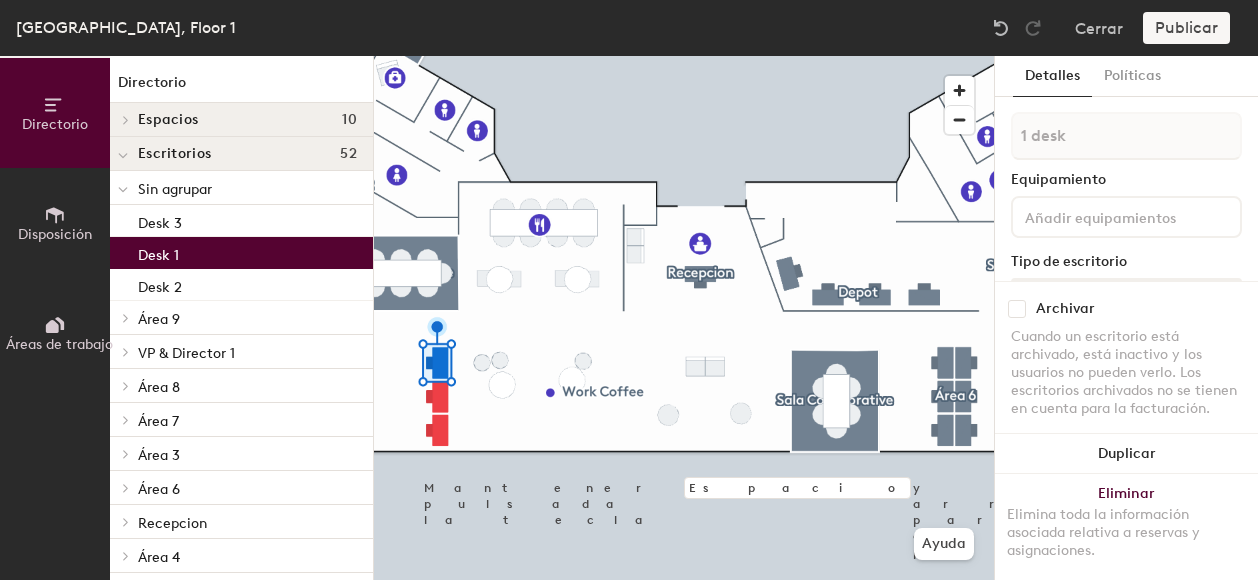 click on "Sin agrupar" 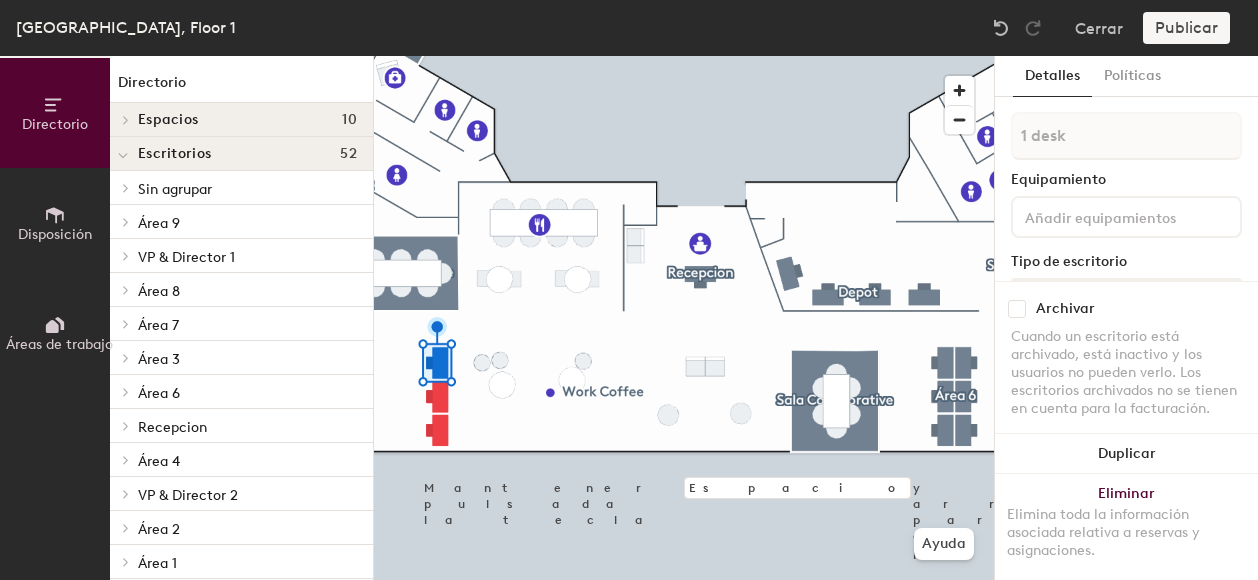 click on "Sin agrupar" 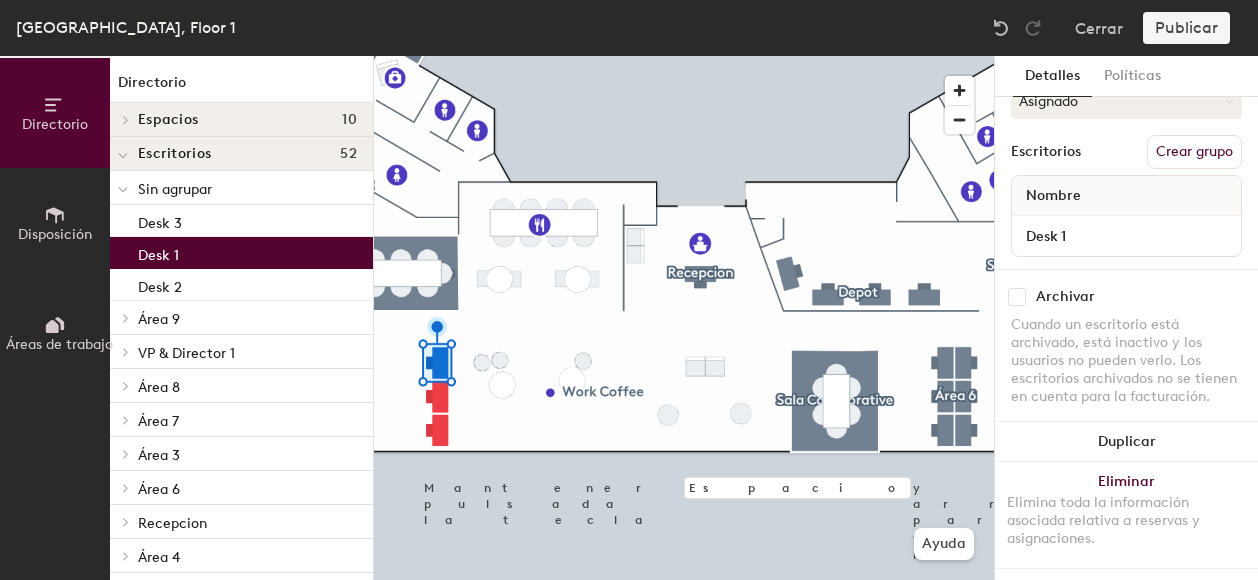 scroll, scrollTop: 215, scrollLeft: 0, axis: vertical 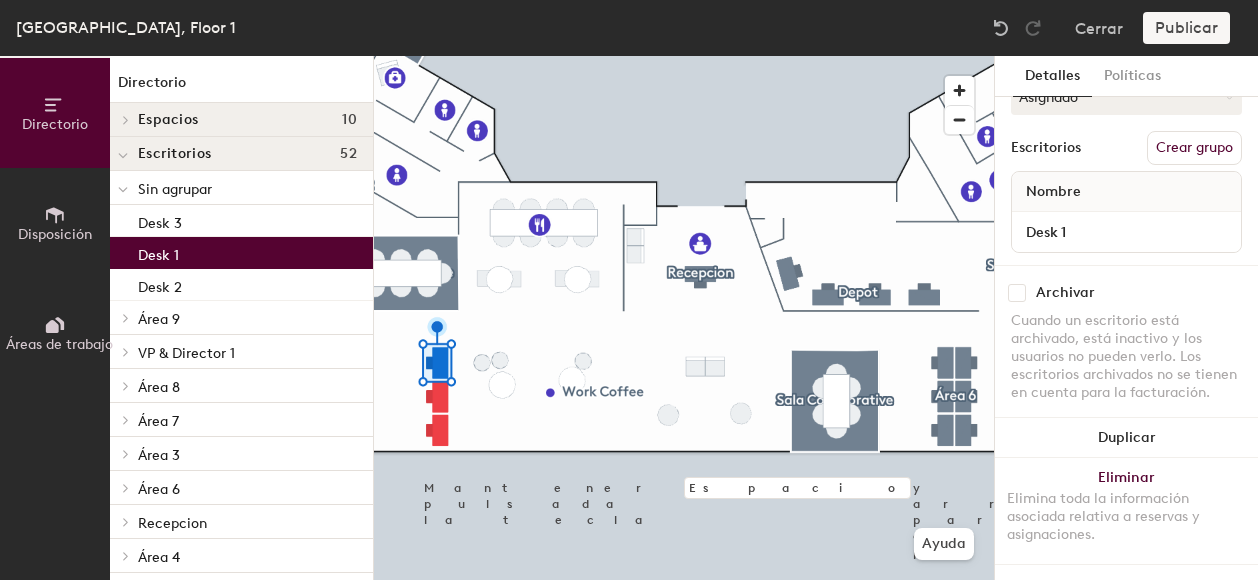 click on "Crear grupo" 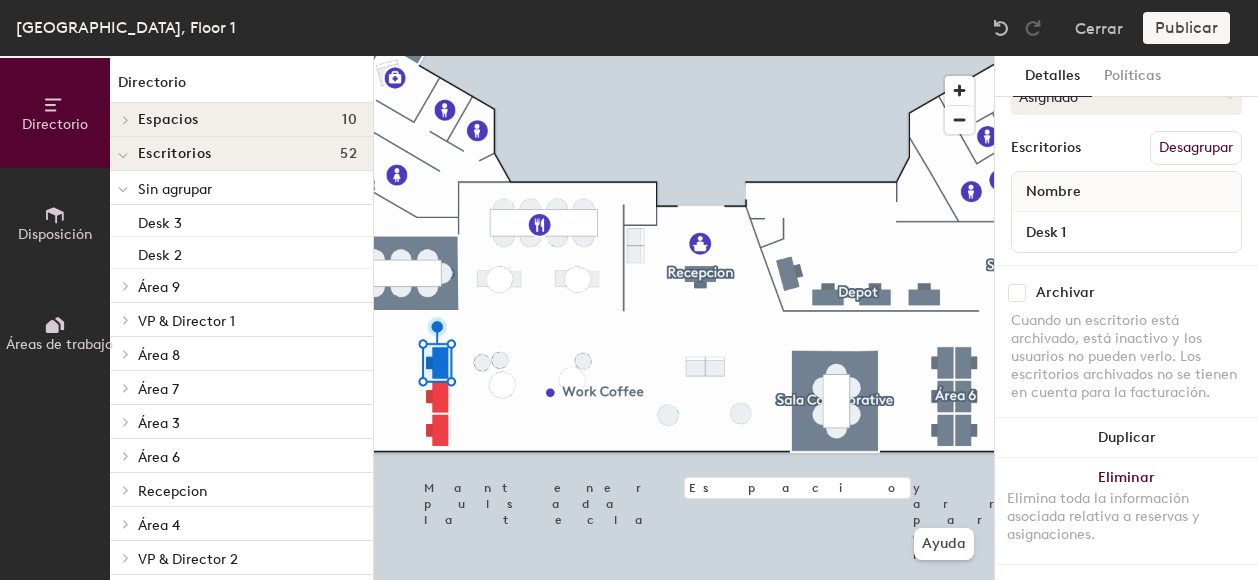 scroll, scrollTop: 0, scrollLeft: 0, axis: both 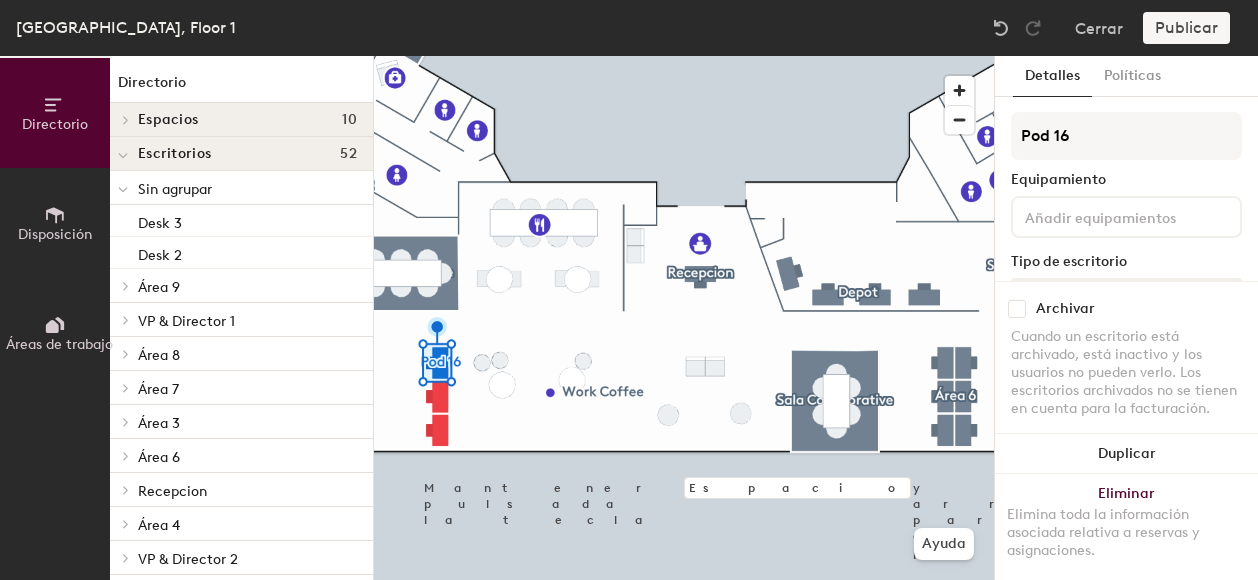 drag, startPoint x: 1114, startPoint y: 141, endPoint x: 1002, endPoint y: 136, distance: 112.11155 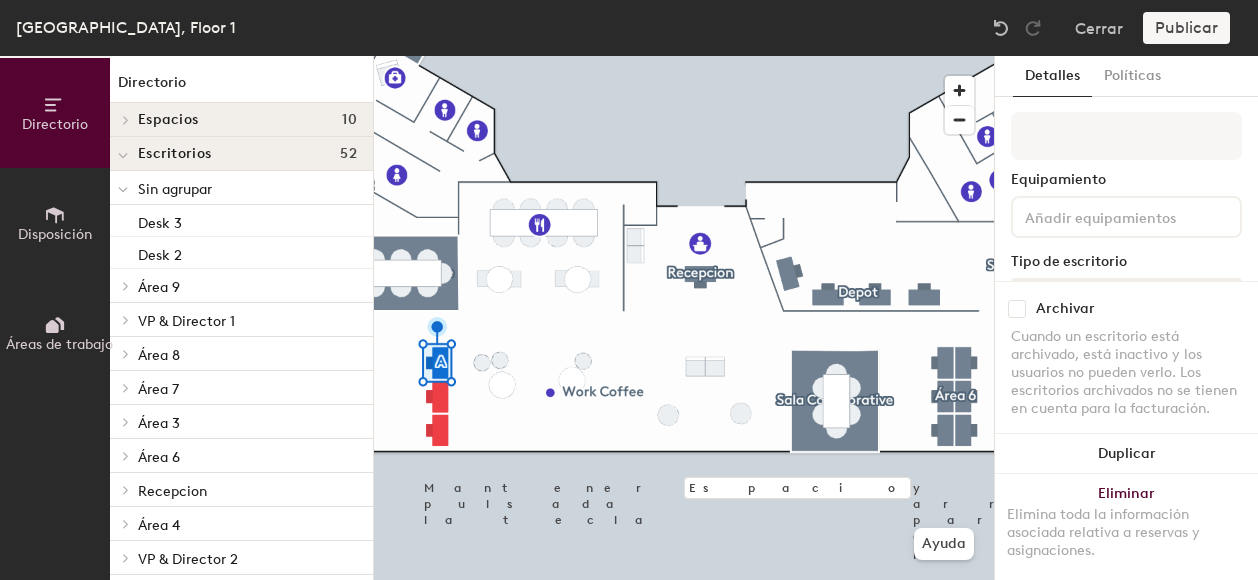 type on "á" 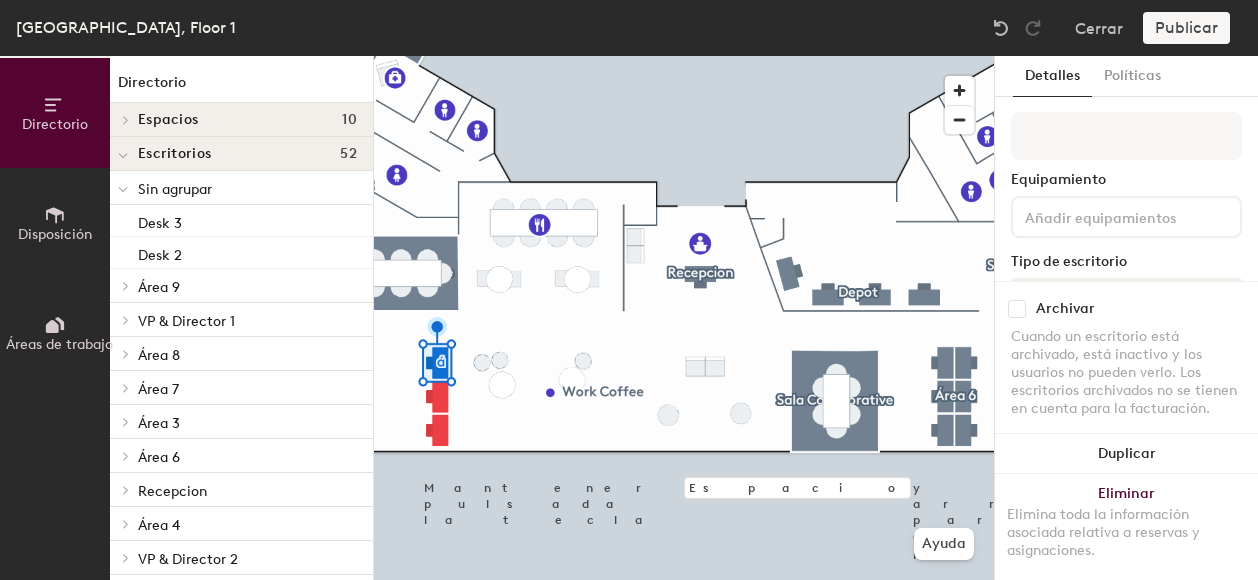 type on "á" 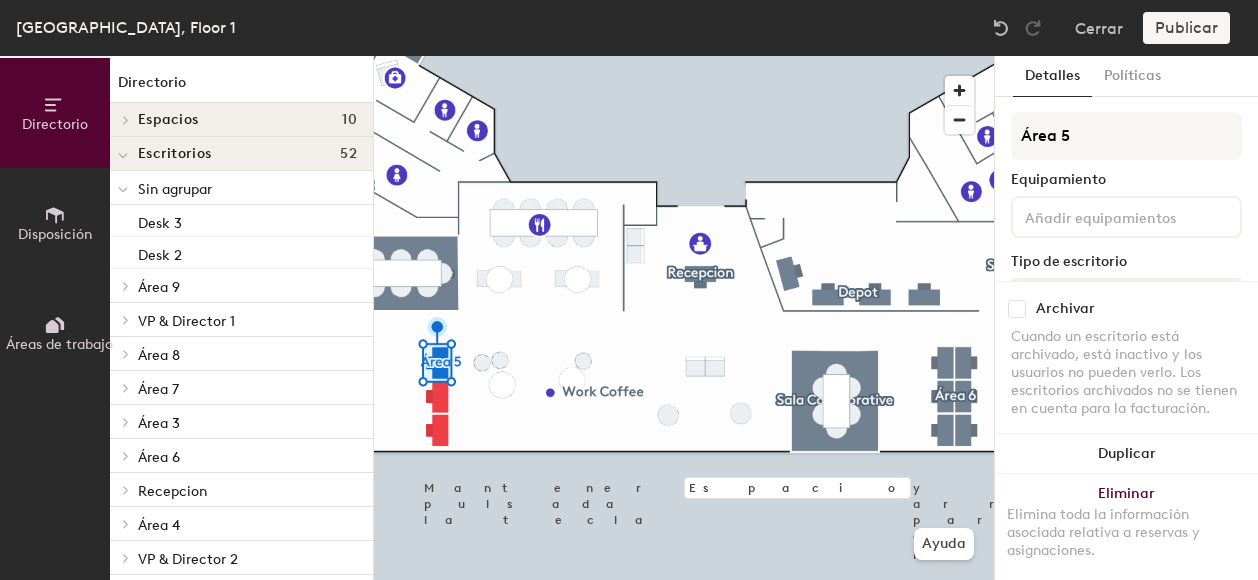 type on "Área 5" 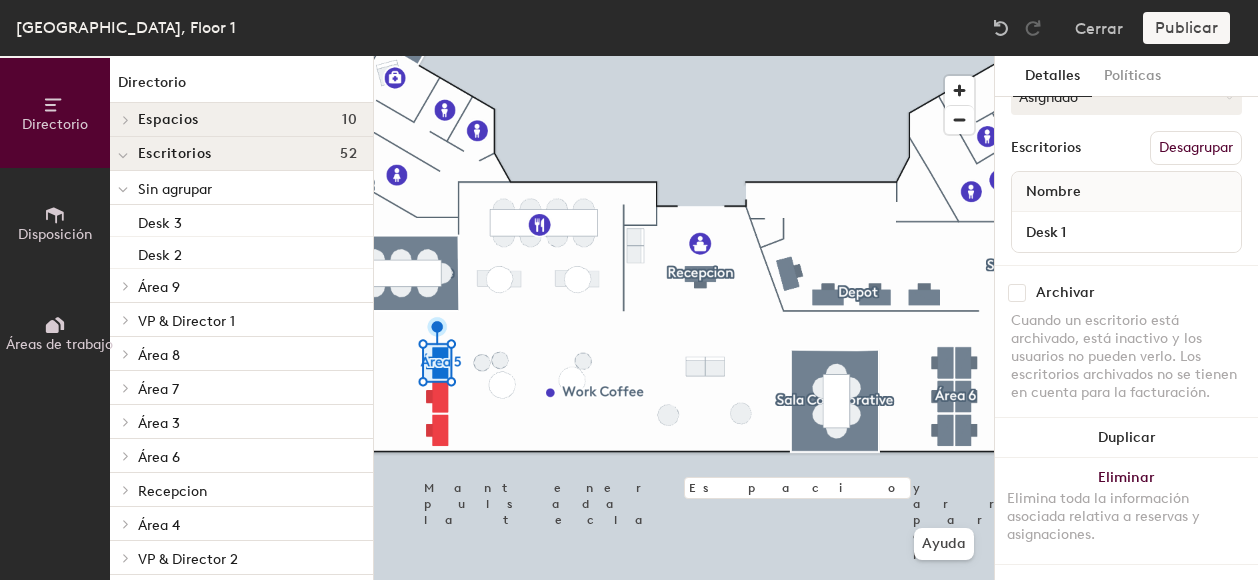scroll, scrollTop: 215, scrollLeft: 0, axis: vertical 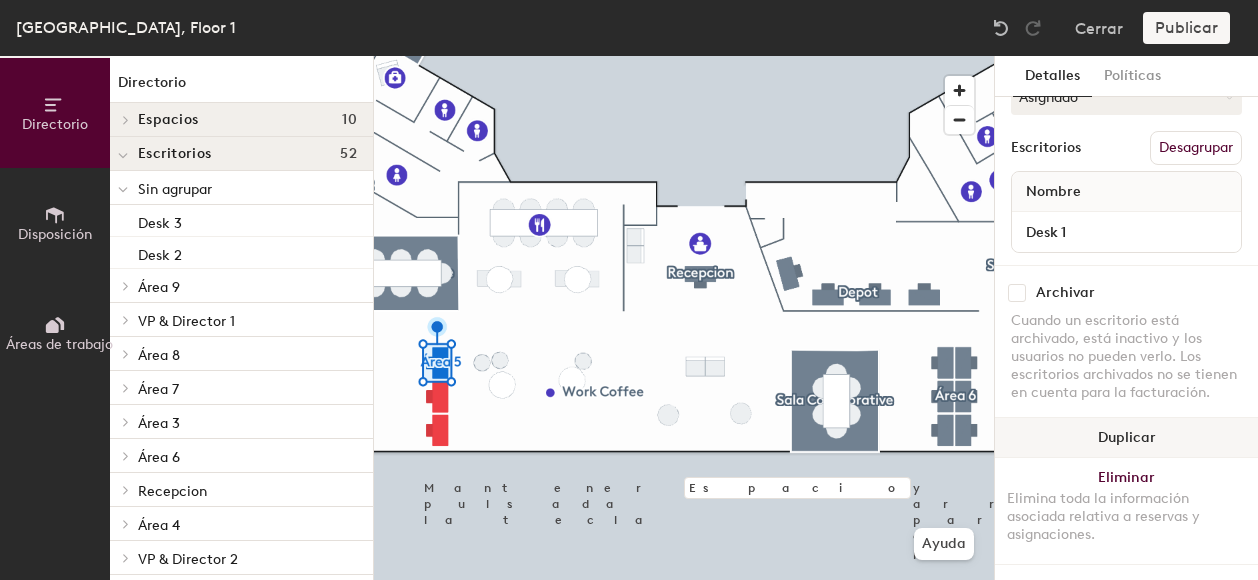 click 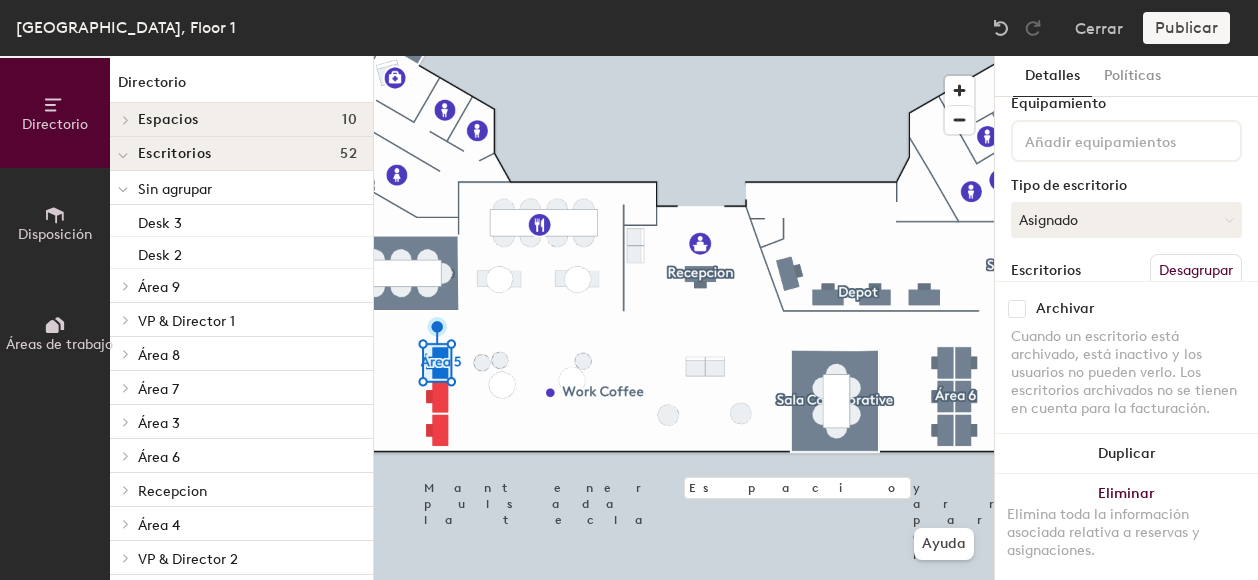 scroll, scrollTop: 0, scrollLeft: 0, axis: both 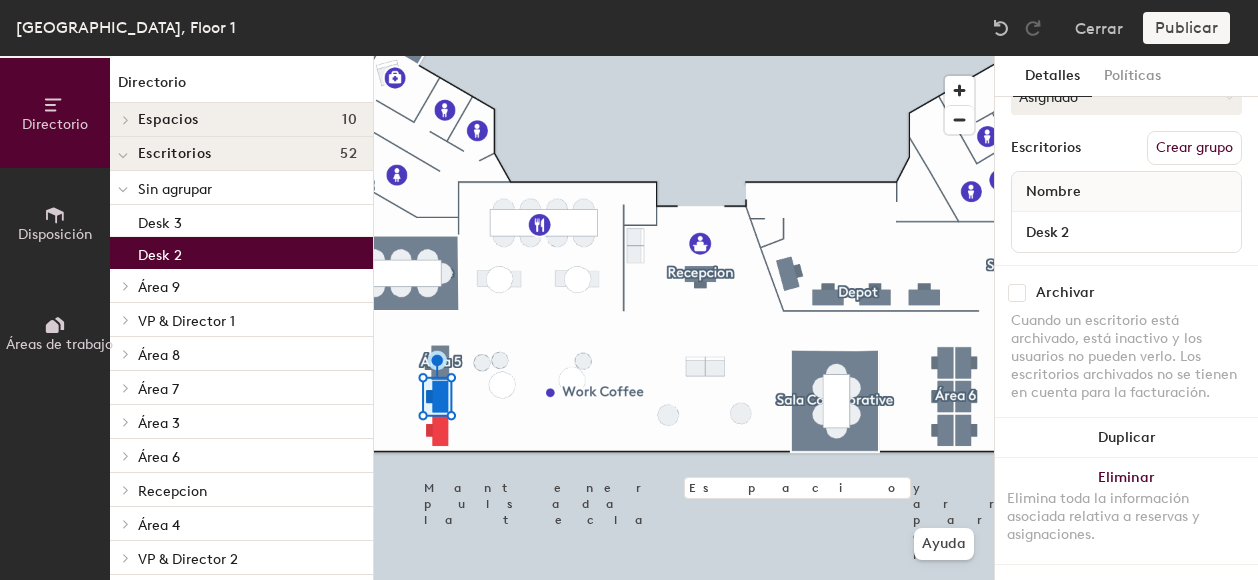 click on "Nombre" 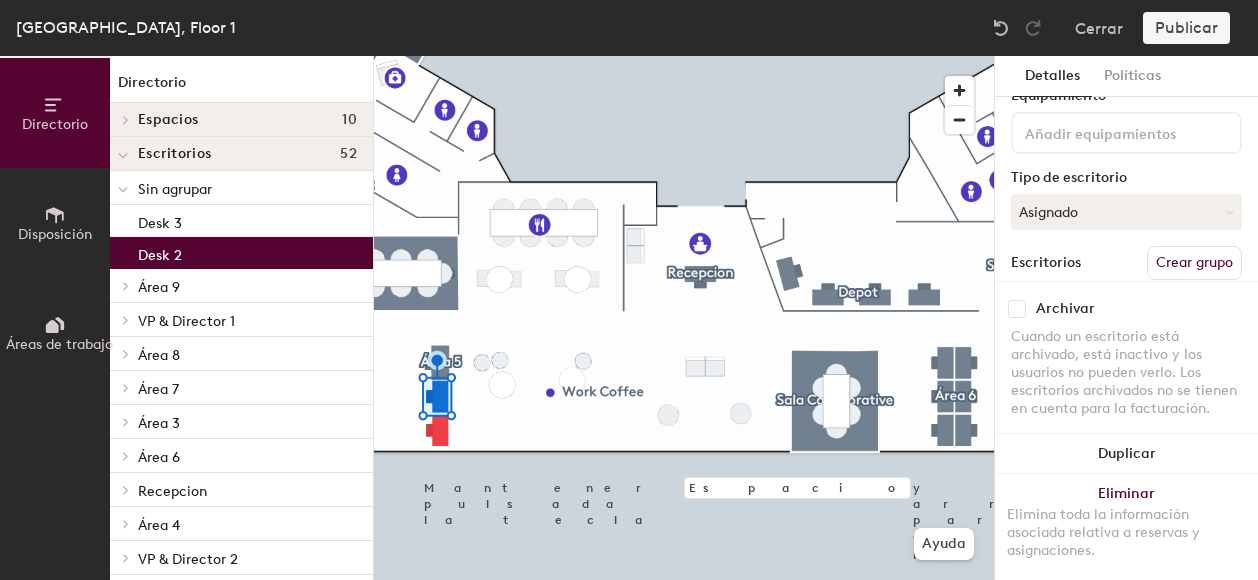 scroll, scrollTop: 115, scrollLeft: 0, axis: vertical 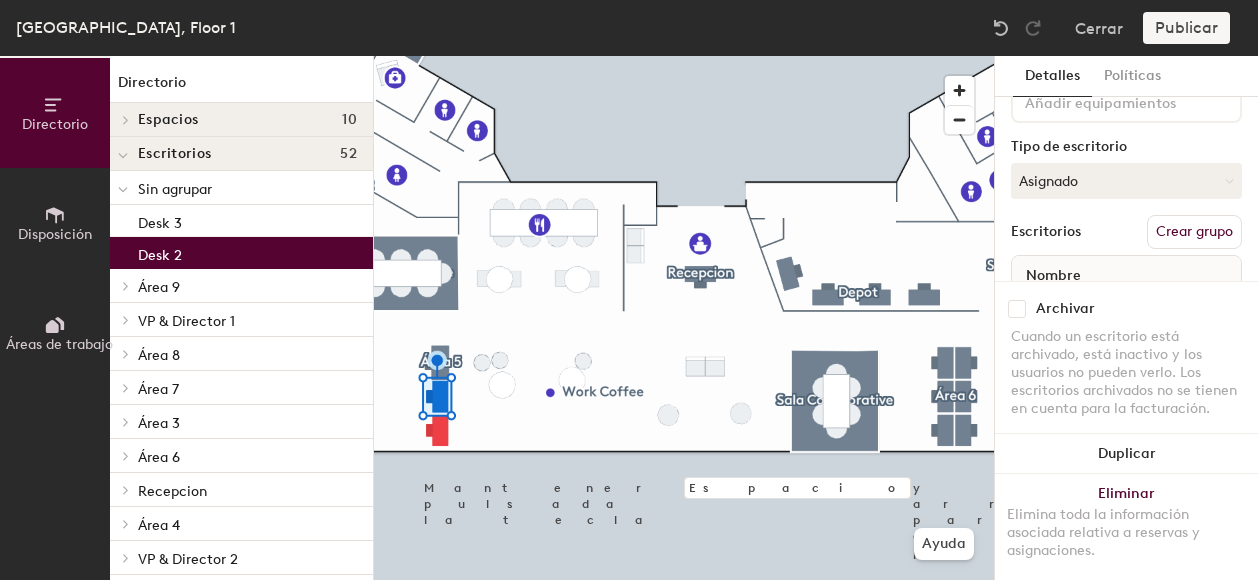 click on "Crear grupo" 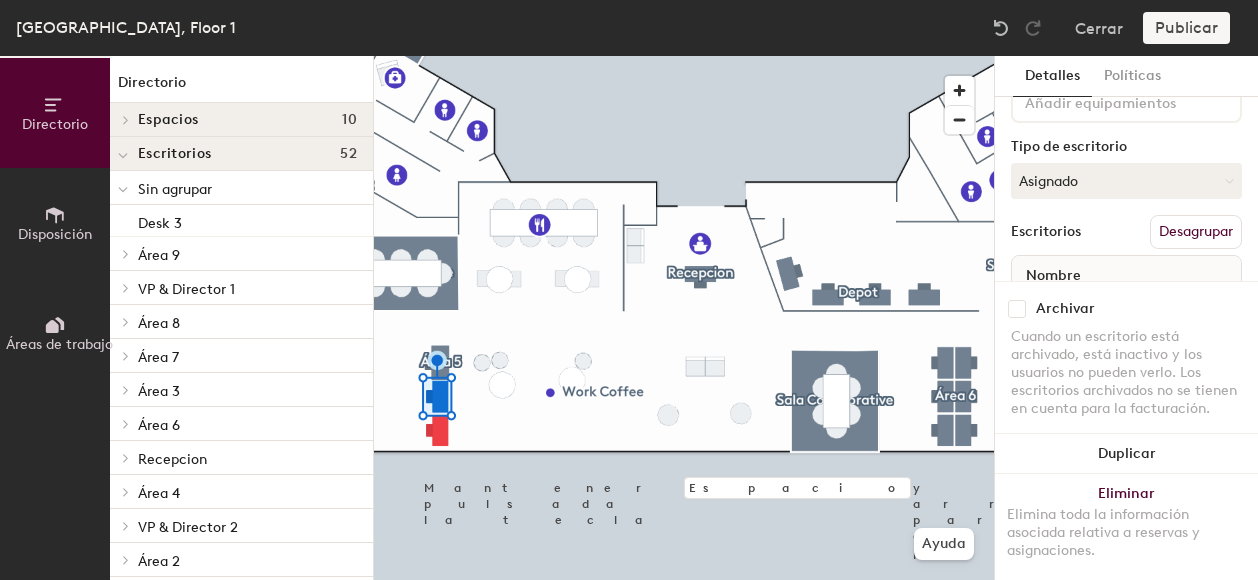 scroll, scrollTop: 0, scrollLeft: 0, axis: both 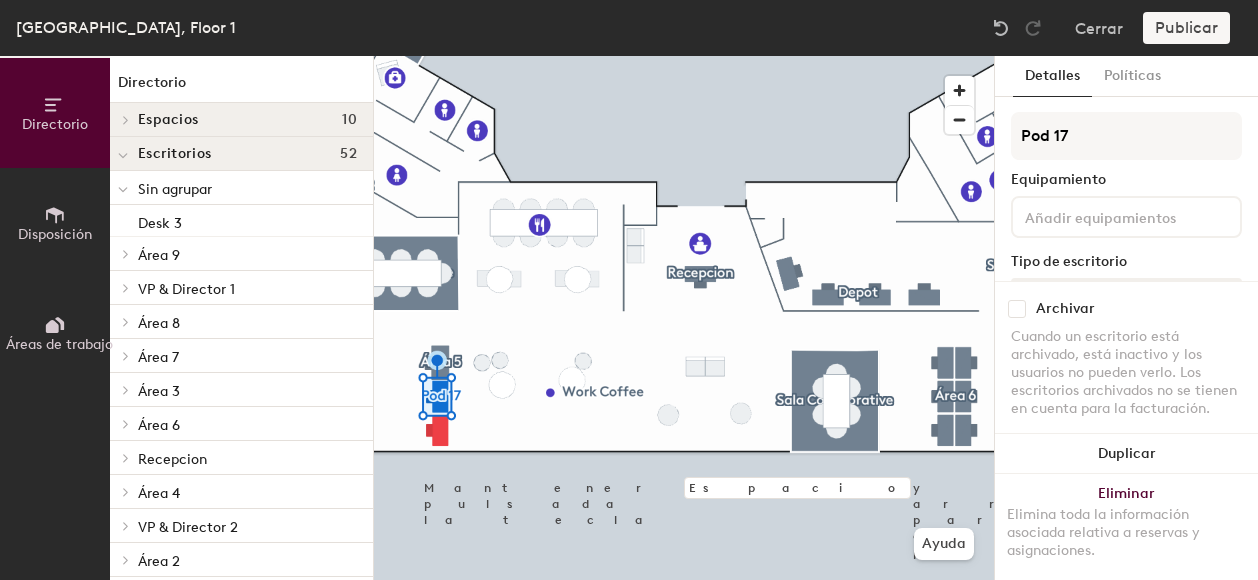 click on "Directorio Disposición Áreas de trabajo Directorio Espacios 10 Phone [PERSON_NAME] 1 Phone [PERSON_NAME] 2 Phone [PERSON_NAME] 3 Phone [PERSON_NAME] 4 Sala Authentic Sala Collaborative Sala Passionate Sala Pioneering Sala Responsible Sala Staff Escritorios 52 Sin agrupar Desk 3 Área 9 Desk 1 Desk 2 Desk 3 Desk 4 Desk 5 Desk 6 VP & Director 1 Desk 1 Área 8 Desk 1 Desk 2 Desk 3 Área 7 Desk 1 Desk 2 Desk 3 Área 3 Desk 1 Desk 2 Desk 3 Área 6 Desk 1 Desk 2 Desk 3 Desk 4 Desk 5 Desk 6 Recepcion Desk 1 Área 4 Desk 1 Desk 2 Desk 3 Desk 4 Desk 5 Desk 6 VP & Director 2 Desk 1 Área 2 Desk 1 Desk 2 Desk 3 Desk 4 Desk 5 Desk 6 Área 1  1 2 3 Desk 4 Desk 5 Desk 6 Área 12 Desk 1 Área 11 Desk 1 Área 10 Desk 1 Depot Escritorio 1 Escritorio 2 Escritorio 3 Escritorio 4 Área 5 Desk 1 Pod 17 Desk 2 Puntos de interés 12 Aseo de hombres Aseo de hombres Baño Discapacitados Baño Hombres Cocina Impresora Men's restroom Recepción Sala Primeros auxilios Women's restroom Women's restroom Work Coffee Mantener pulsada la tecla Espacio Ayuda Detalles" 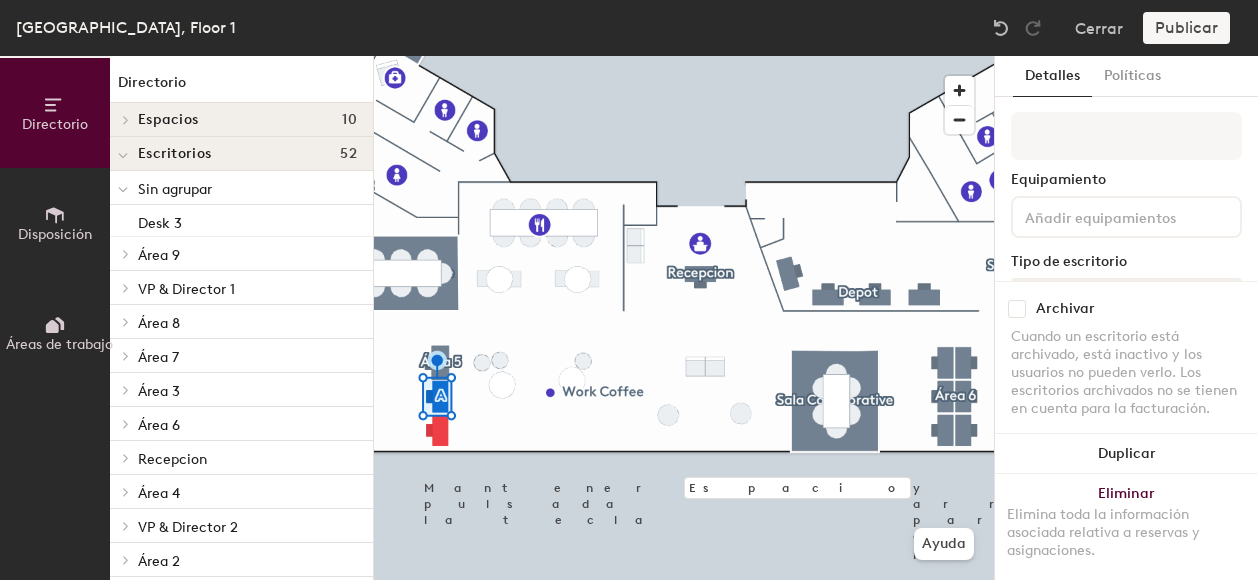 type on "á" 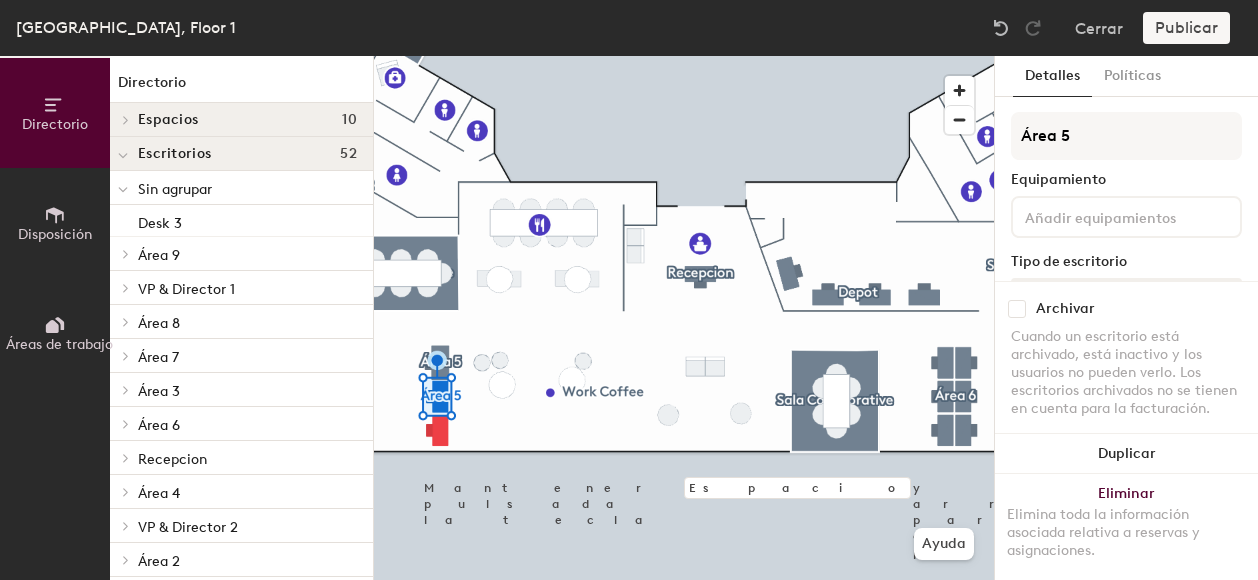 drag, startPoint x: 1070, startPoint y: 139, endPoint x: 1004, endPoint y: 137, distance: 66.0303 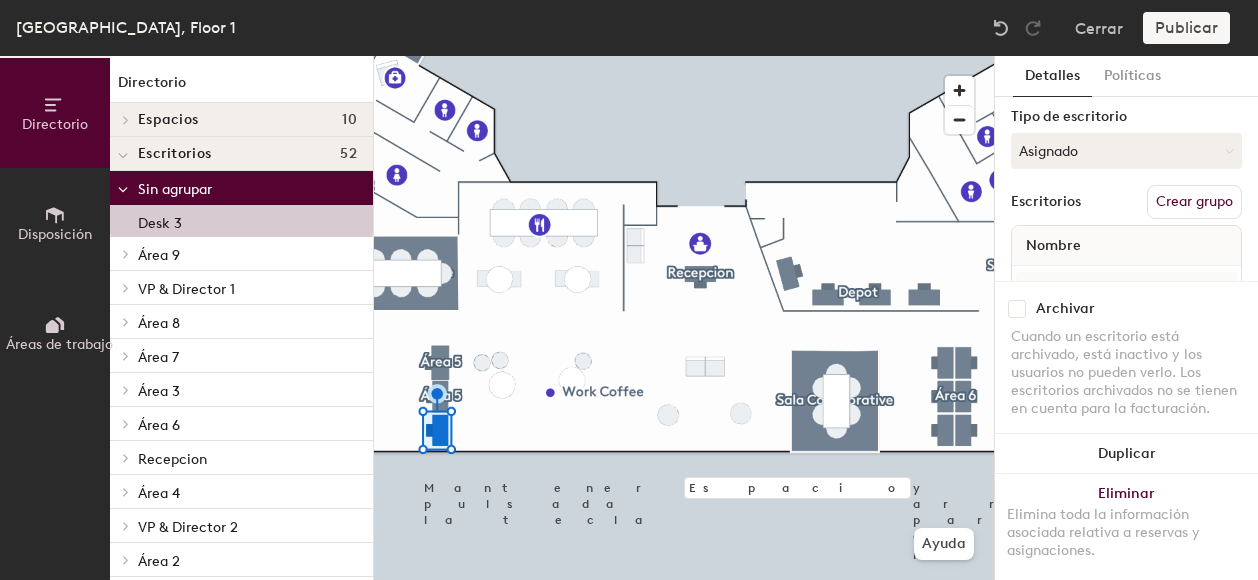 scroll, scrollTop: 200, scrollLeft: 0, axis: vertical 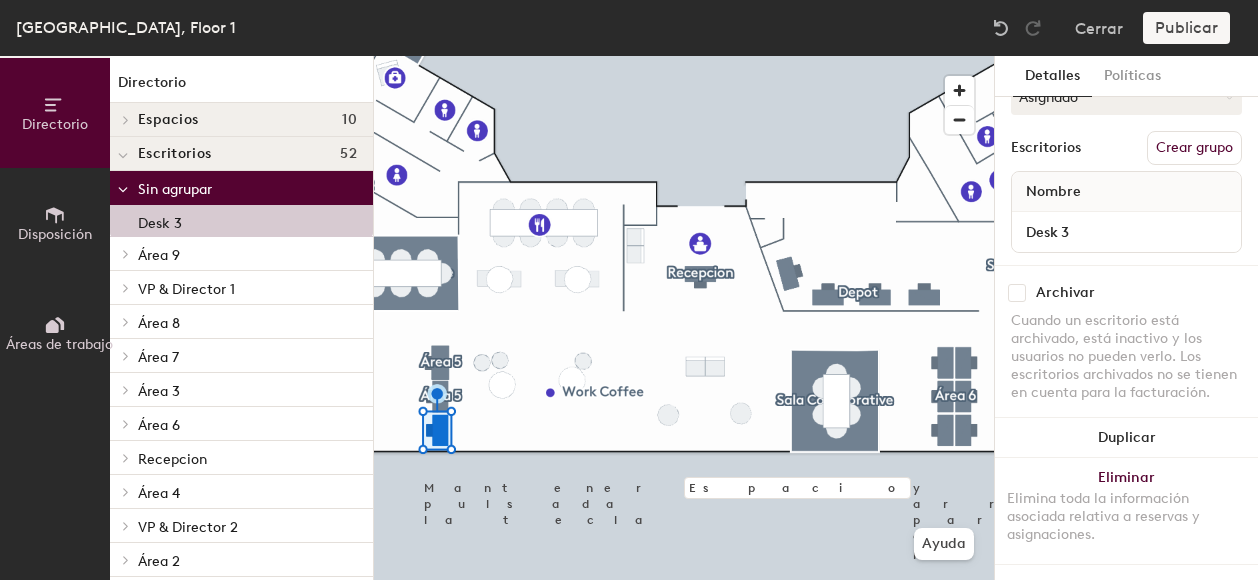 click on "Crear grupo" 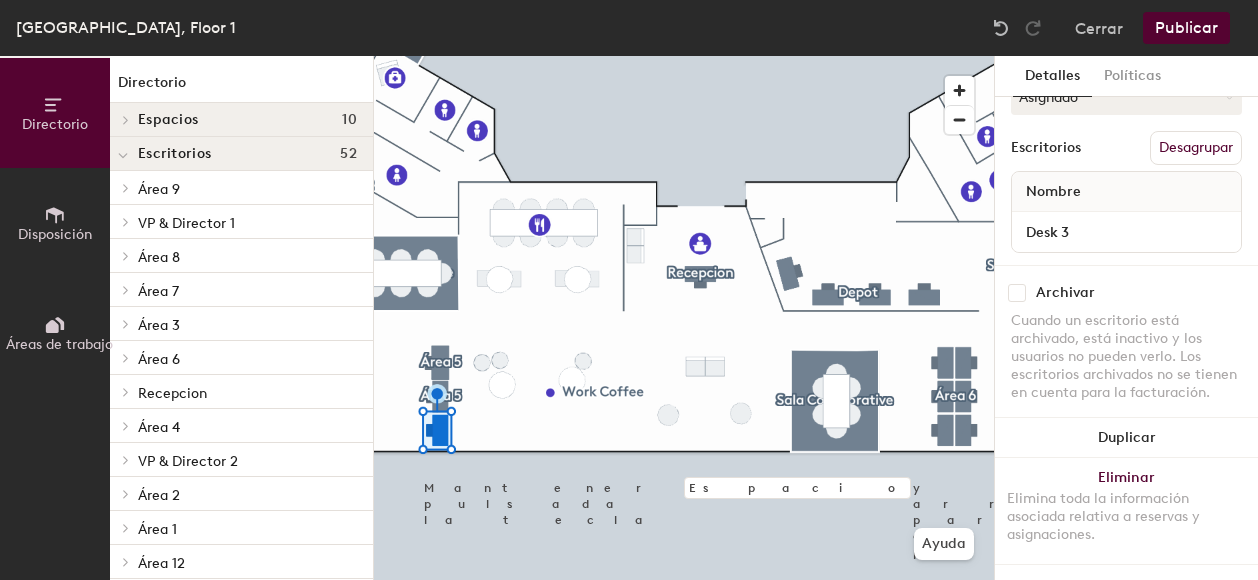 scroll, scrollTop: 0, scrollLeft: 0, axis: both 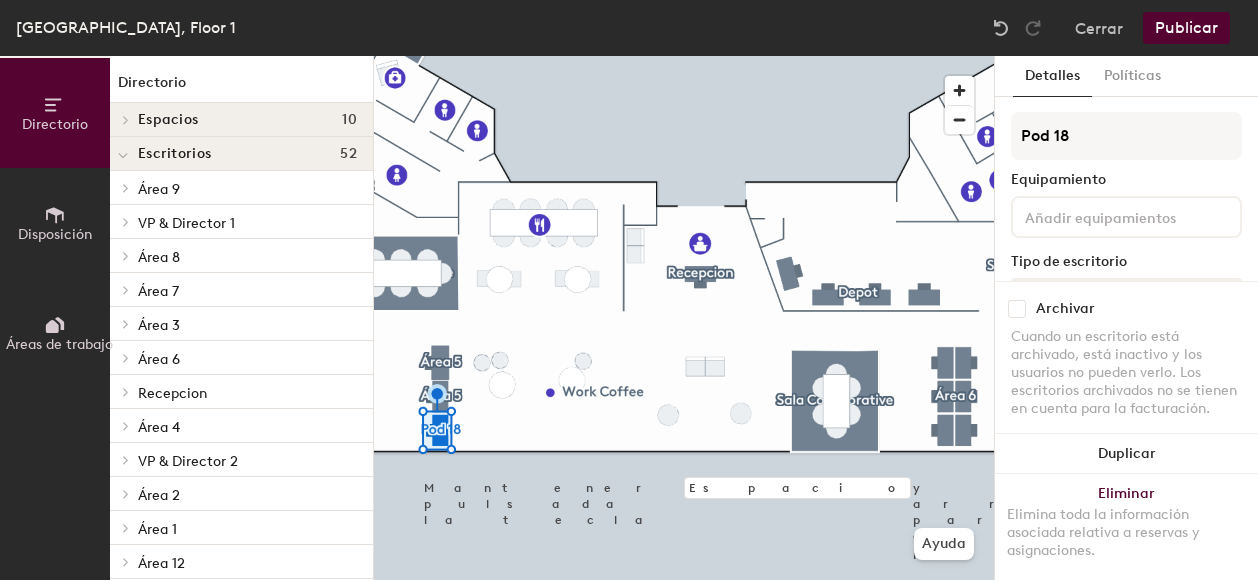 click on "Directorio Disposición Áreas de trabajo Directorio Espacios 10 Phone [PERSON_NAME] 1 Phone [PERSON_NAME] 2 Phone [PERSON_NAME] 3 Phone [PERSON_NAME] 4 Sala Authentic Sala Collaborative Sala Passionate Sala Pioneering Sala Responsible Sala Staff Escritorios 52 Área 9 Desk 1 Desk 2 Desk 3 Desk 4 Desk 5 Desk 6 VP & Director 1 Desk 1 Área 8 Desk 1 Desk 2 Desk 3 Área 7 Desk 1 Desk 2 Desk 3 Área 3 Desk 1 Desk 2 Desk 3 Área 6 Desk 1 Desk 2 Desk 3 Desk 4 Desk 5 Desk 6 Recepcion Desk 1 Área 4 Desk 1 Desk 2 Desk 3 Desk 4 Desk 5 Desk 6 VP & Director 2 Desk 1 Área 2 Desk 1 Desk 2 Desk 3 Desk 4 Desk 5 Desk 6 Área 1  1 2 3 Desk 4 Desk 5 Desk 6 Área 12 Desk 1 Área 11 Desk 1 Área 10 Desk 1 Depot Escritorio 1 Escritorio 2 Escritorio 3 Escritorio 4 Área 5 Desk 1 Área 5 Desk 2 Pod 18 Desk 3 Puntos de interés 12 Aseo de hombres Aseo de hombres Baño Discapacitados Baño Hombres Cocina Impresora Men's restroom Recepción Sala Primeros auxilios Women's restroom Women's restroom Work Coffee Mantener pulsada la tecla Espacio Ayuda Detalles Pod 18" 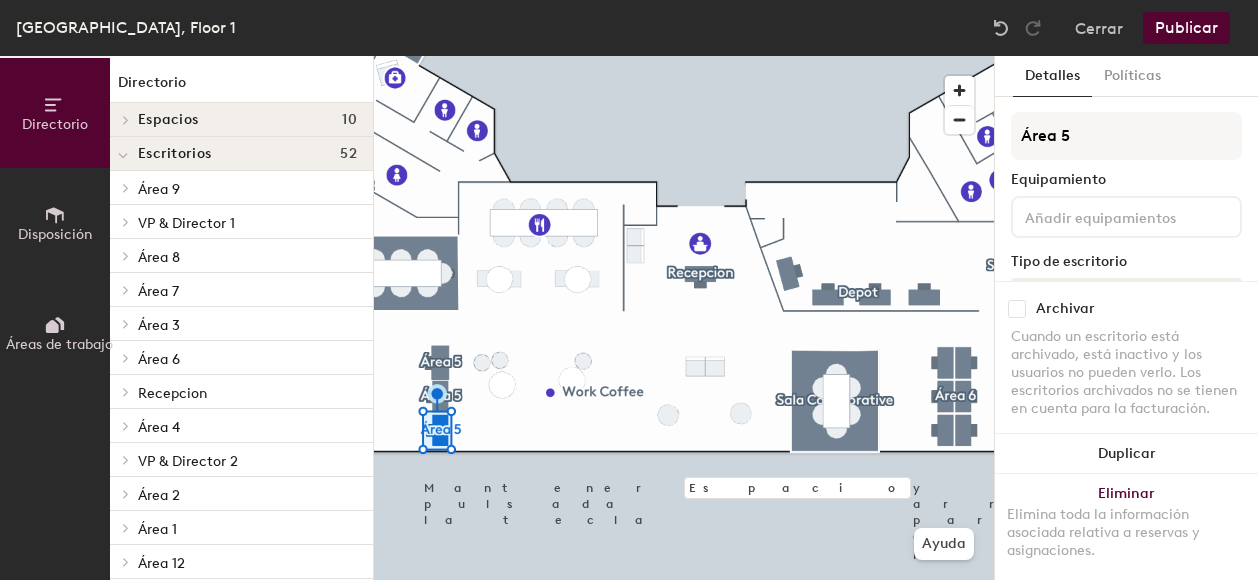 type on "Área 5" 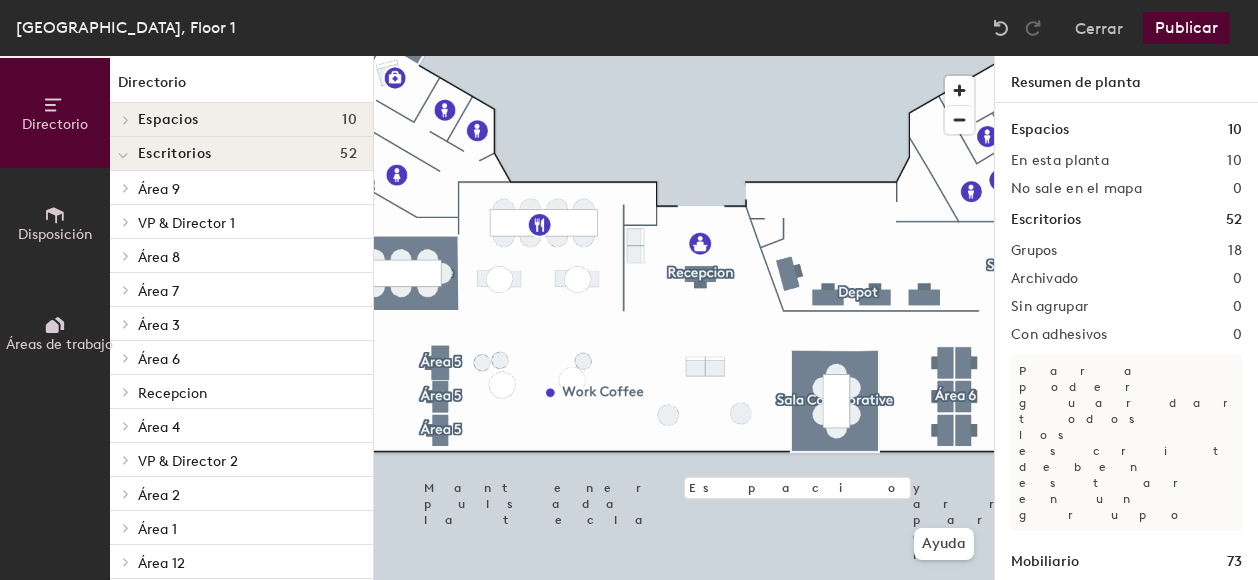 click on "Área 3" 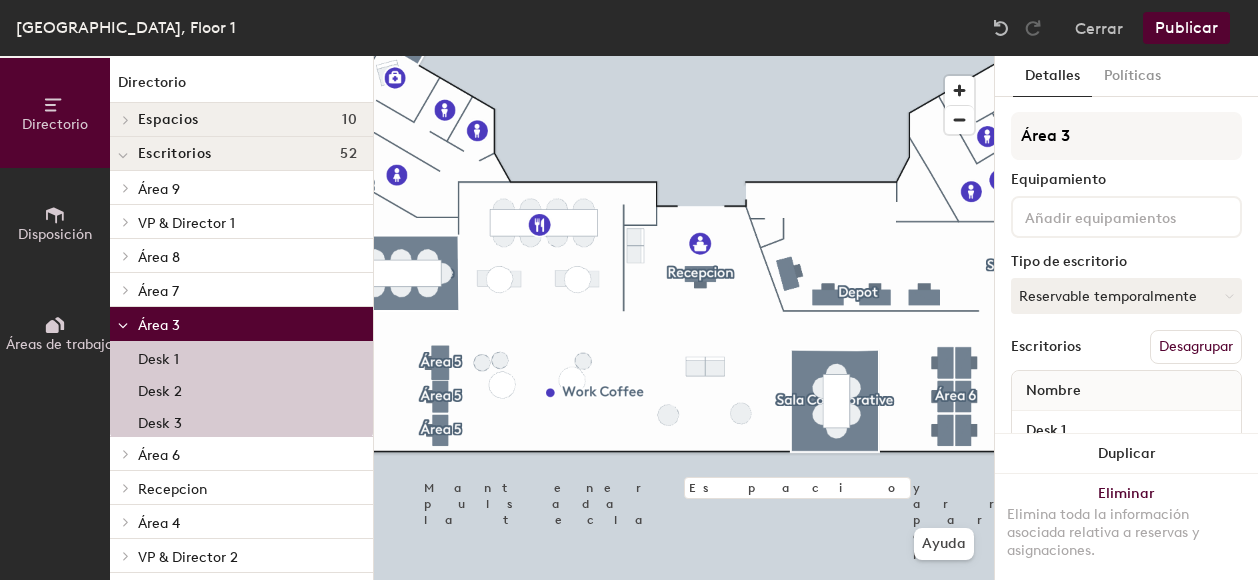 click 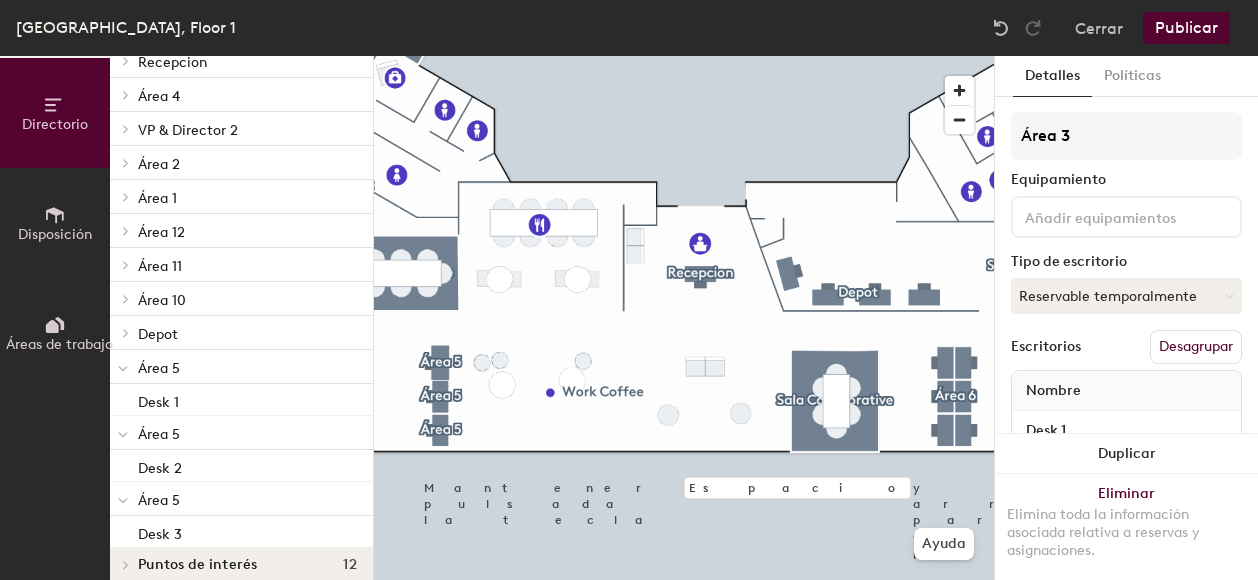 scroll, scrollTop: 348, scrollLeft: 0, axis: vertical 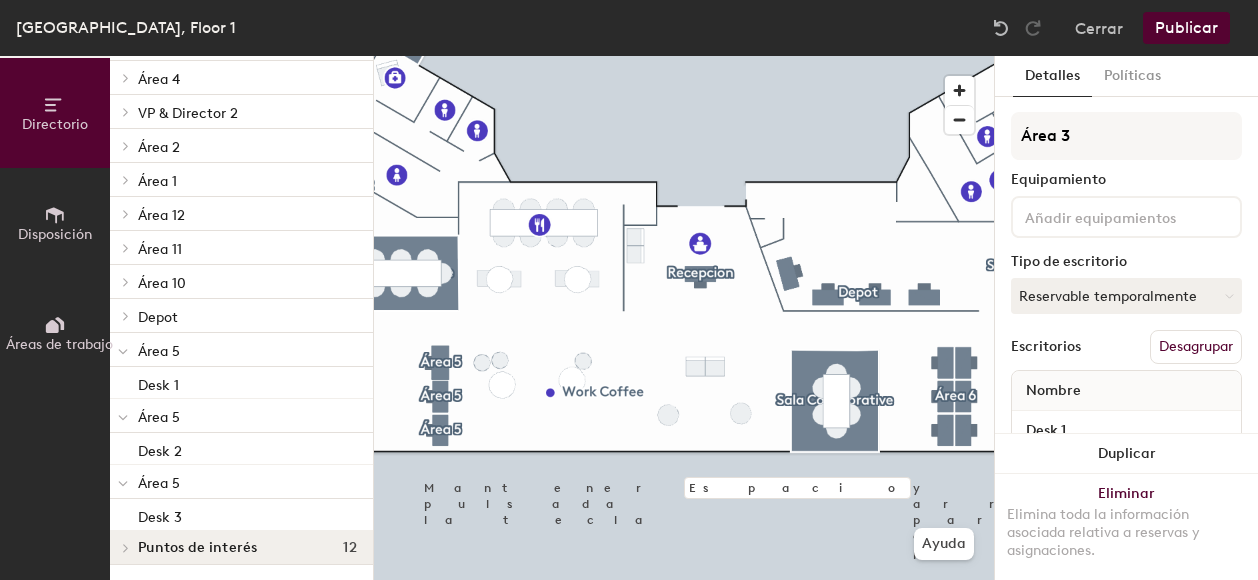 click on "Área 5" 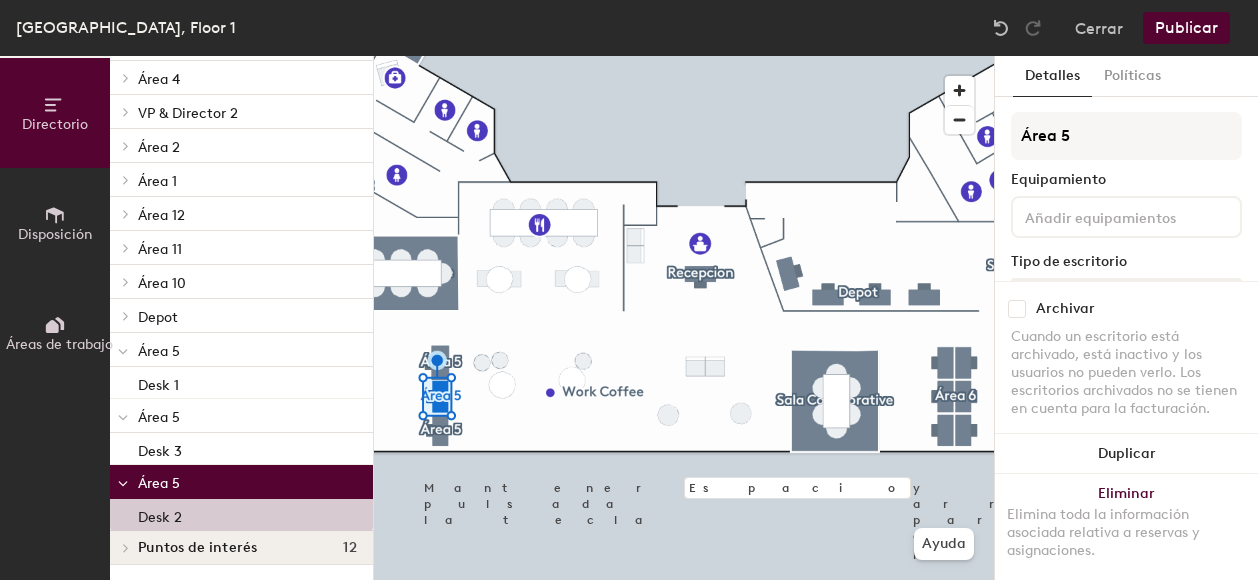 click on "Área 5" 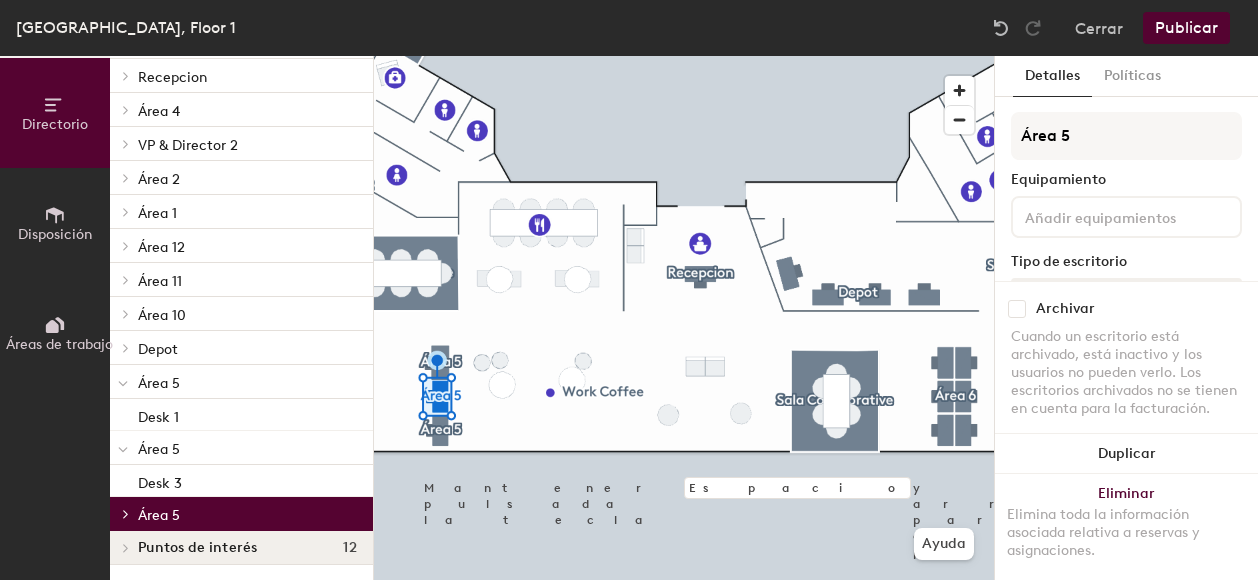 click 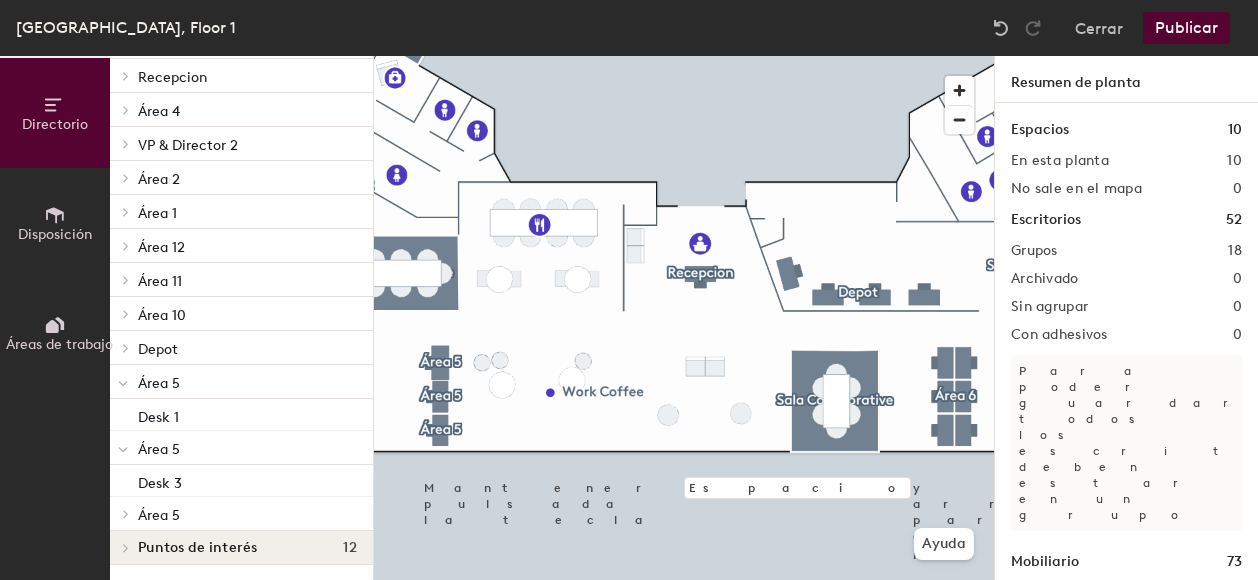 click on "Disposición" 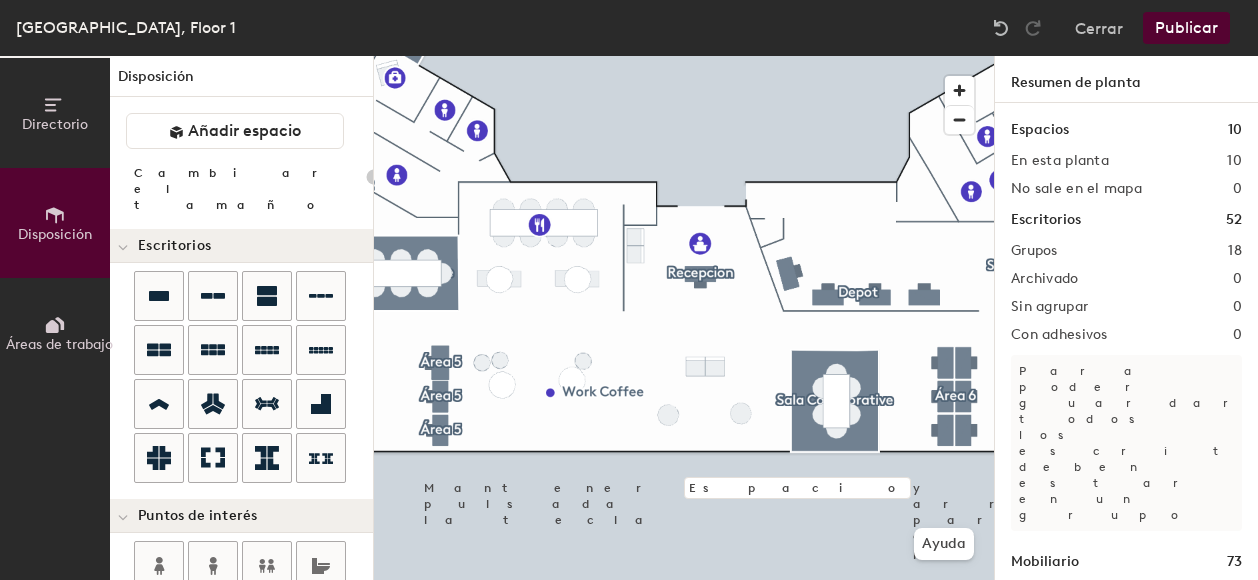 scroll, scrollTop: 0, scrollLeft: 0, axis: both 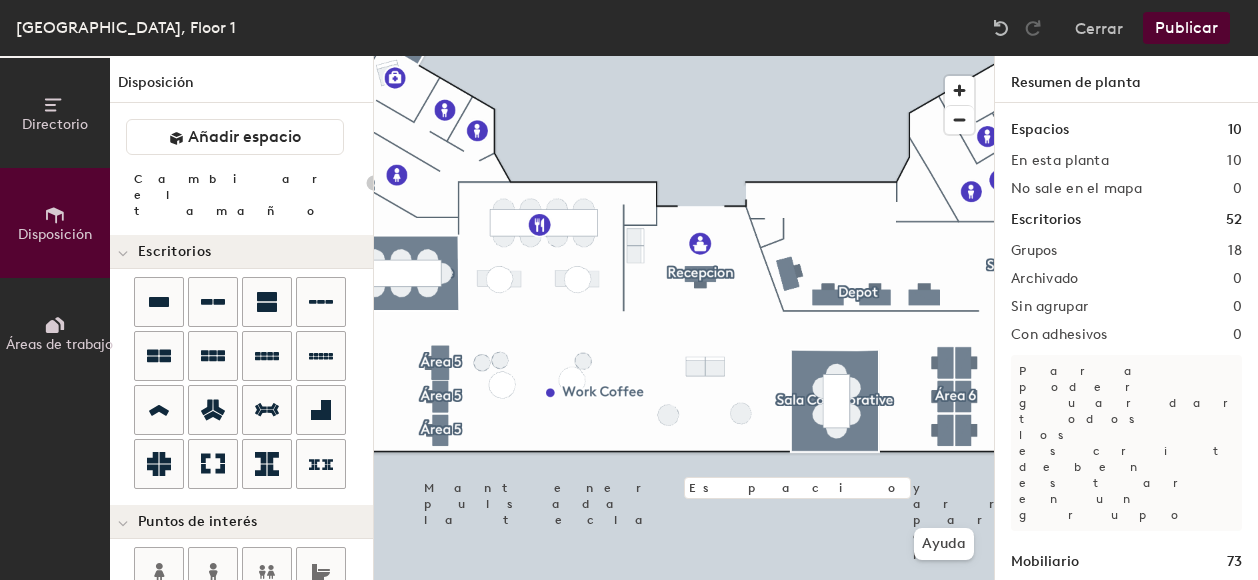 click 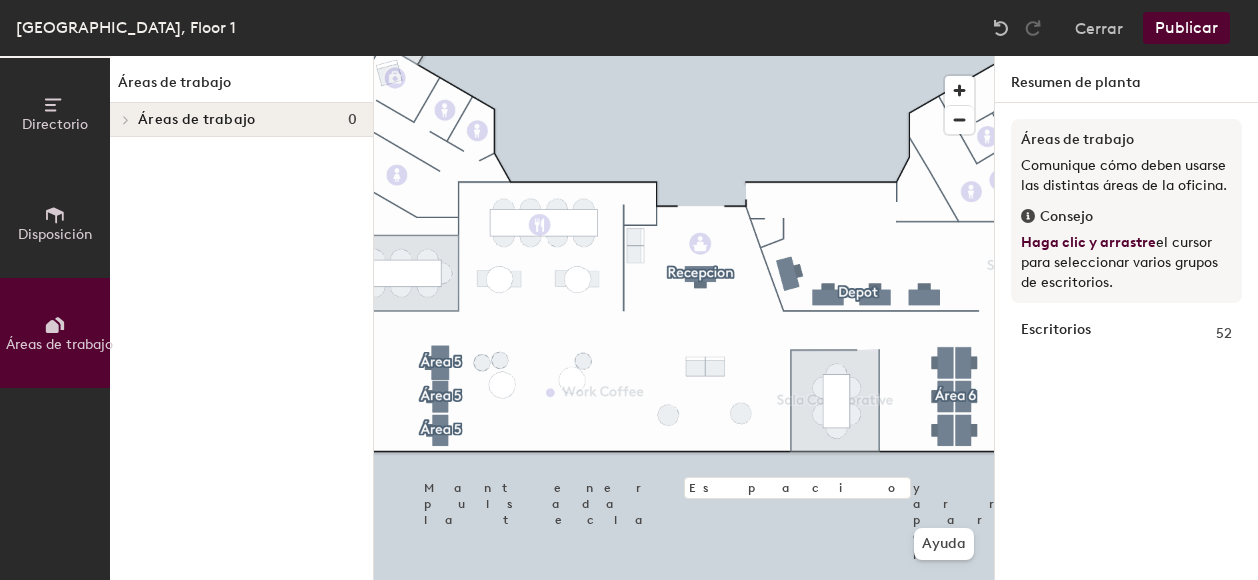 click 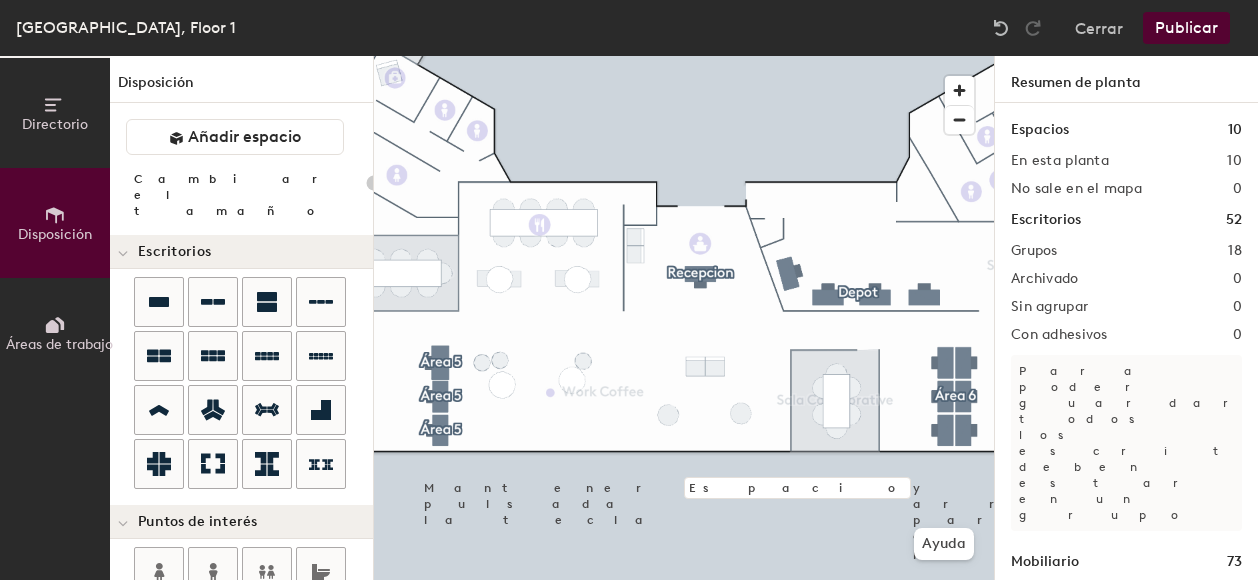 click on "Directorio" 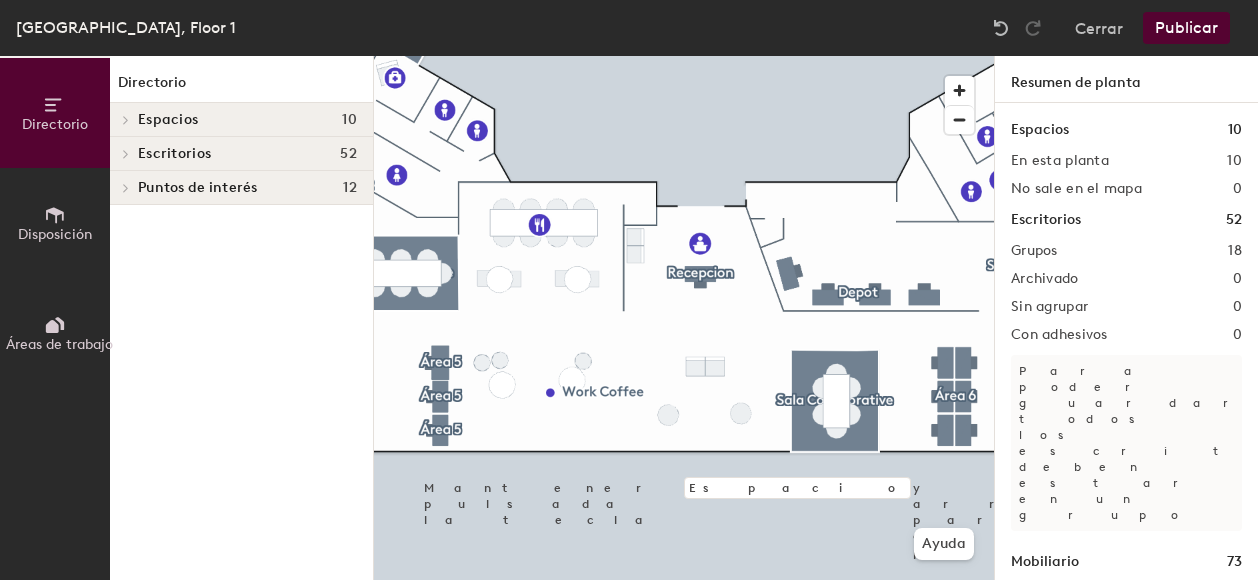 click on "Disposición" 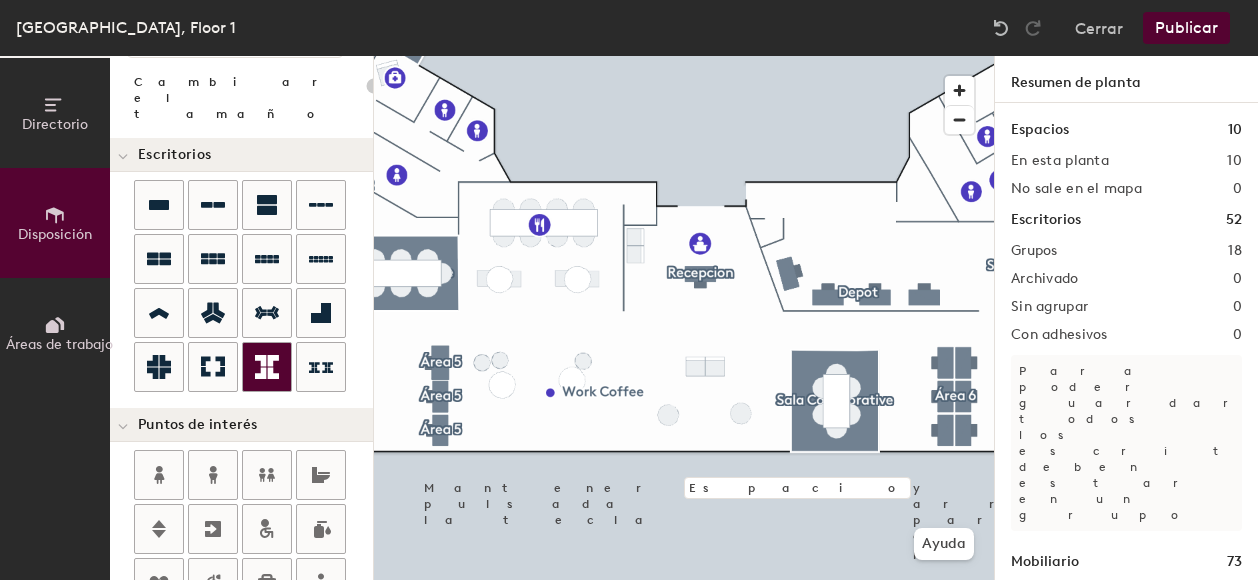scroll, scrollTop: 83, scrollLeft: 0, axis: vertical 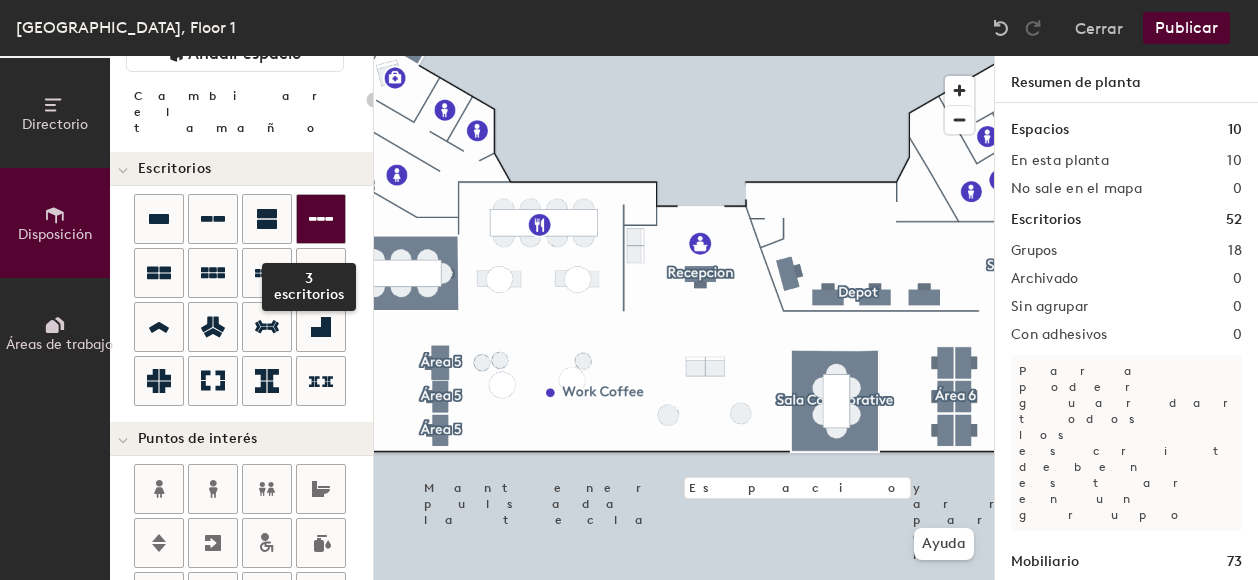 click 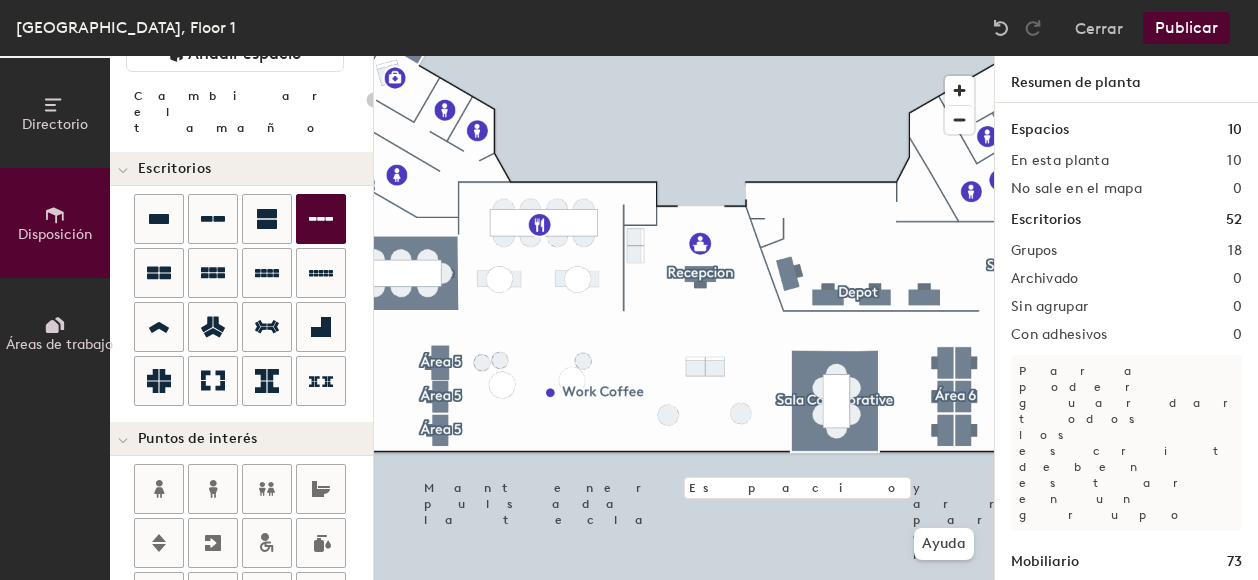type on "160" 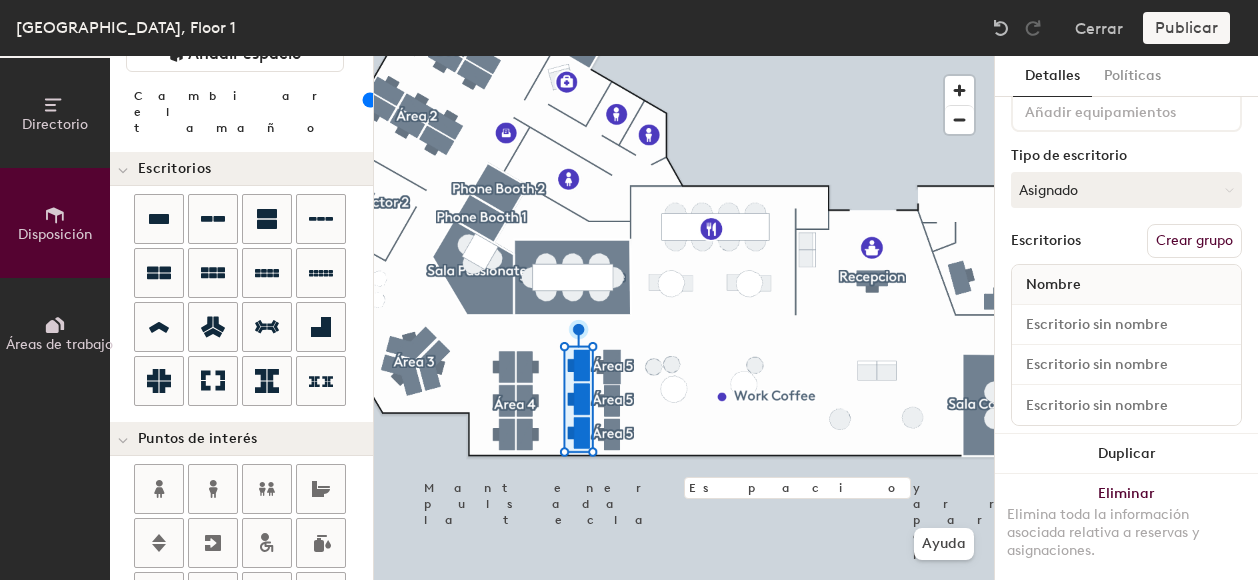 scroll, scrollTop: 124, scrollLeft: 0, axis: vertical 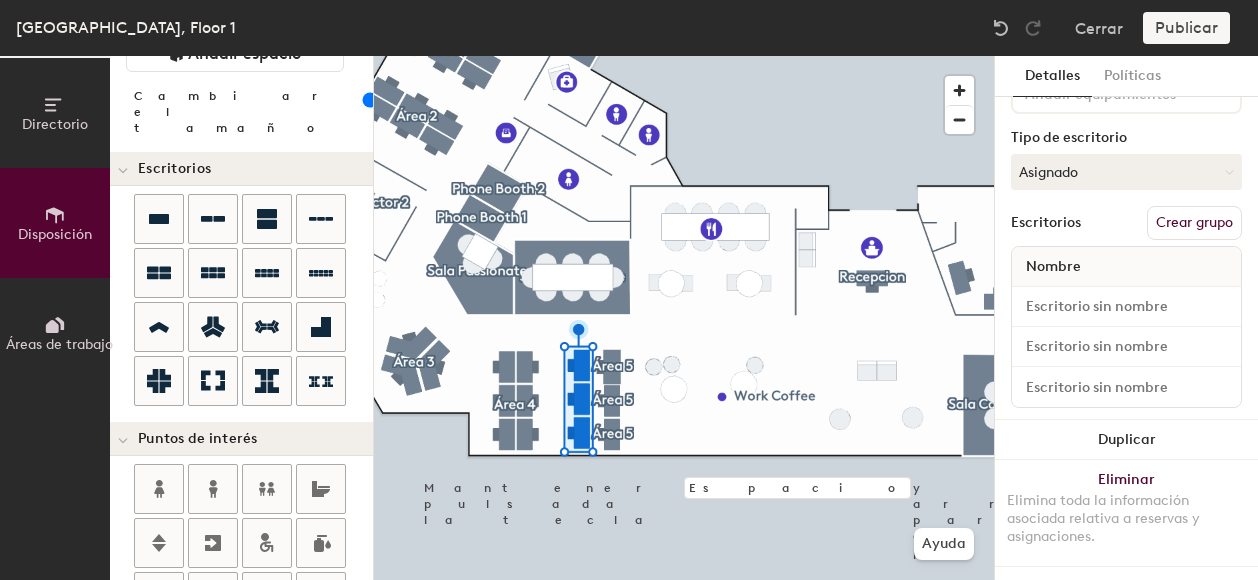 click on "Crear grupo" 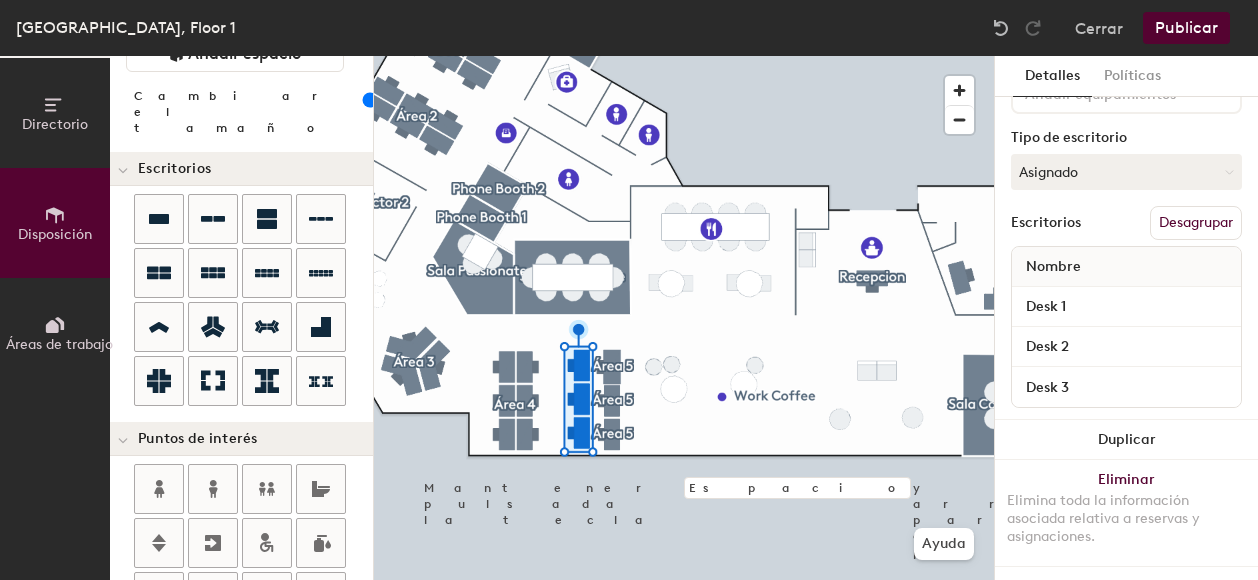 scroll, scrollTop: 0, scrollLeft: 0, axis: both 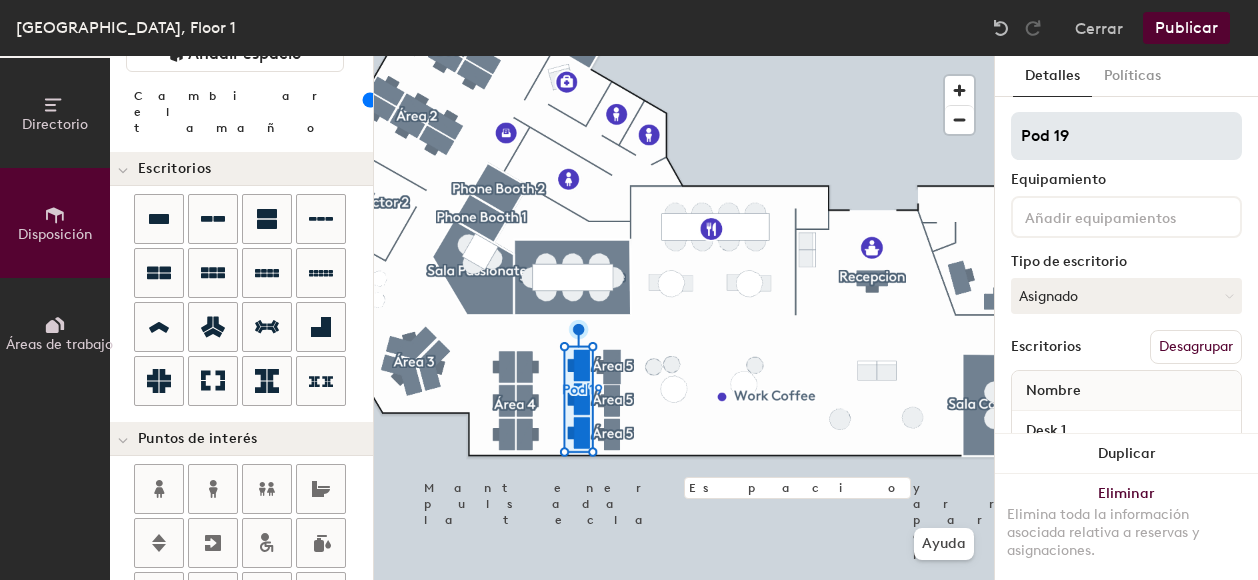click on "Directorio Disposición Áreas de trabajo Disposición   Añadir espacio Cambiar el tamaño Escritorios Puntos de interés Mobiliario Puestos de trabajo Mesas Mesas fijas Mantener pulsada la tecla Espacio y arrastrar para desplazarse por el mapa. Ayuda Detalles Políticas Pod 19 Equipamiento Tipo de escritorio Asignado Escritorios Desagrupar Nombre Desk 1 Desk 2 Desk 3 Duplicar Eliminar Elimina toda la información asociada relativa a reservas y asignaciones." 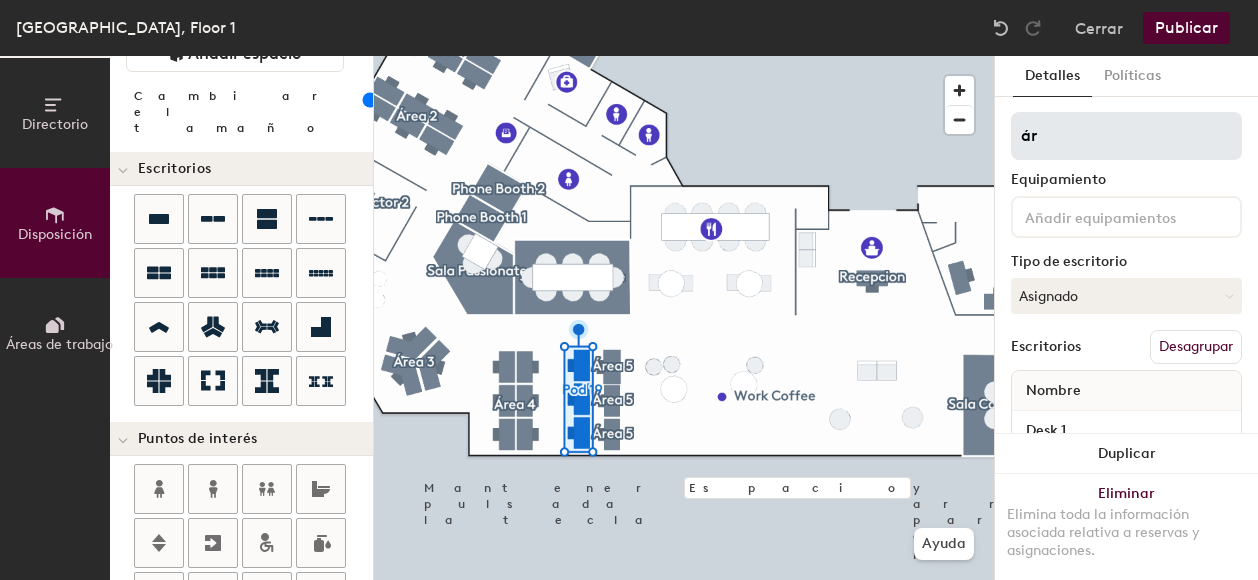 type on "á" 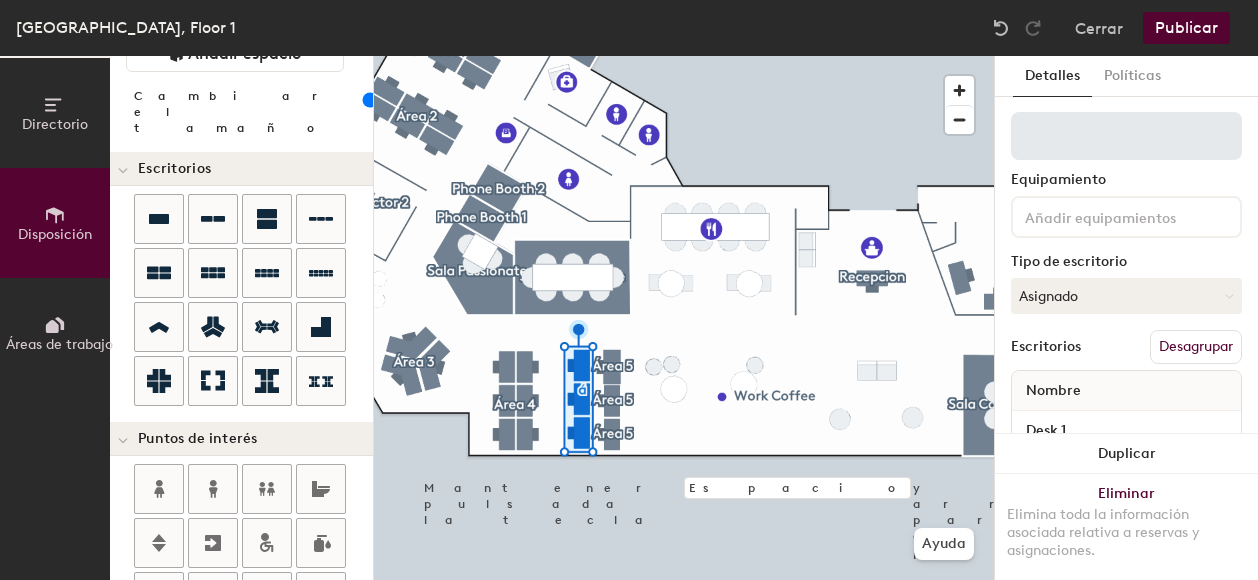 type on "A" 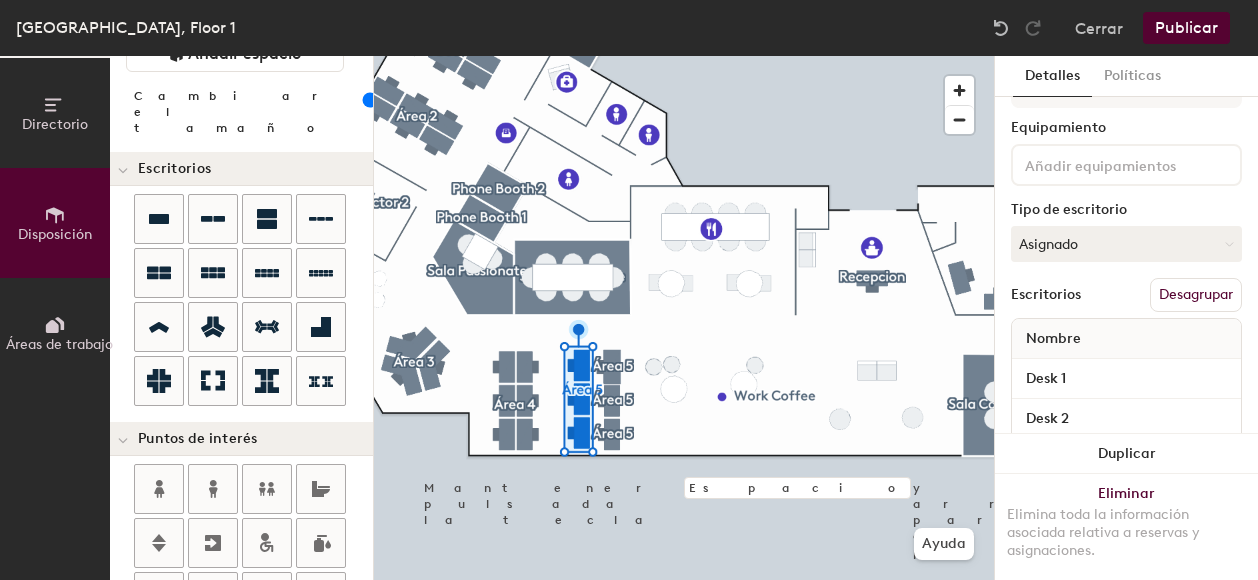 scroll, scrollTop: 24, scrollLeft: 0, axis: vertical 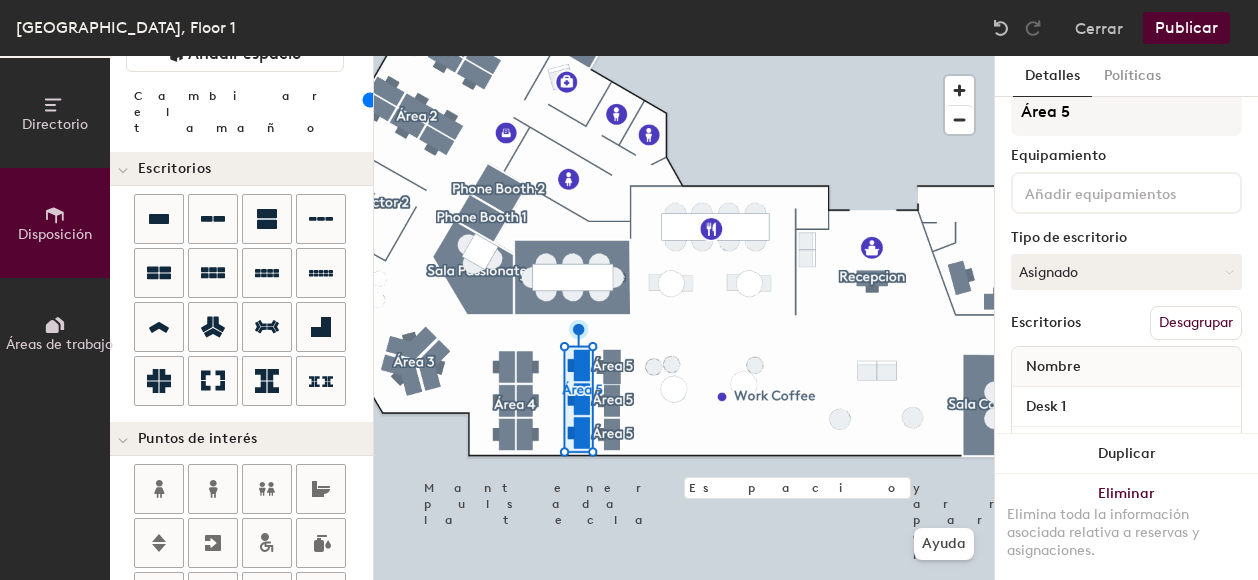 type on "Área 5" 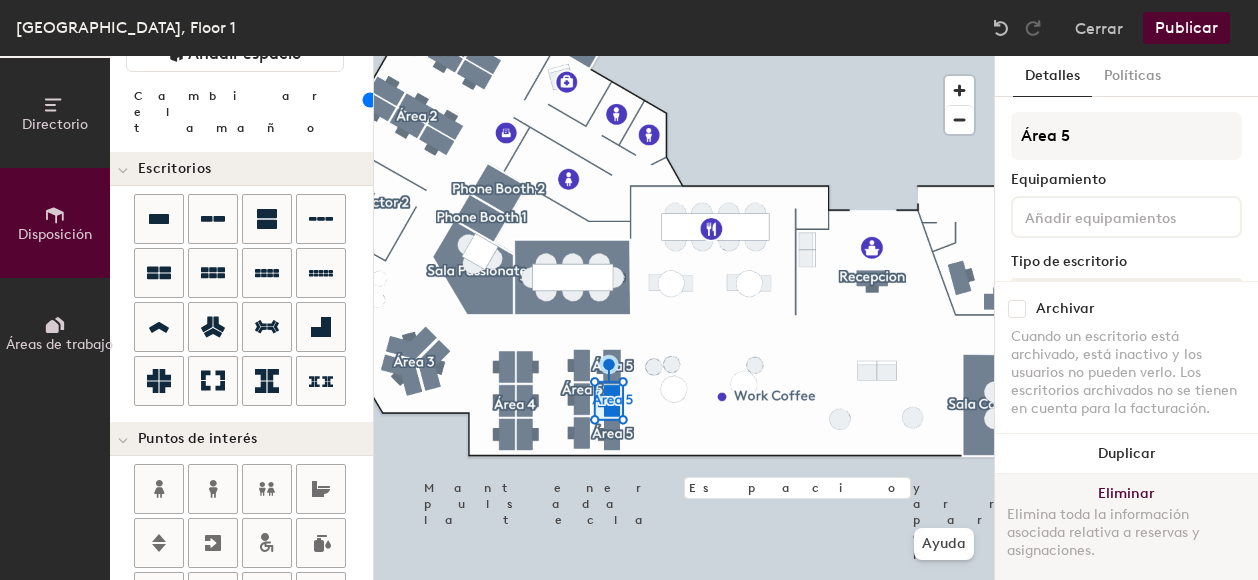 click on "Eliminar Elimina toda la información asociada relativa a reservas y asignaciones." 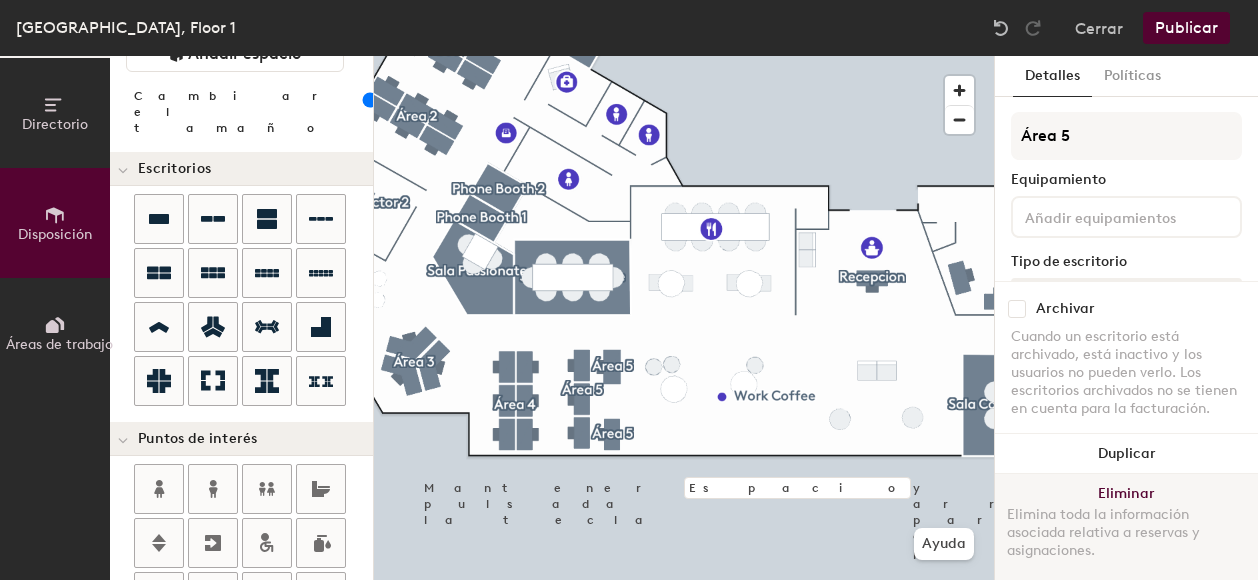 click on "Eliminar Elimina toda la información asociada relativa a reservas y asignaciones." 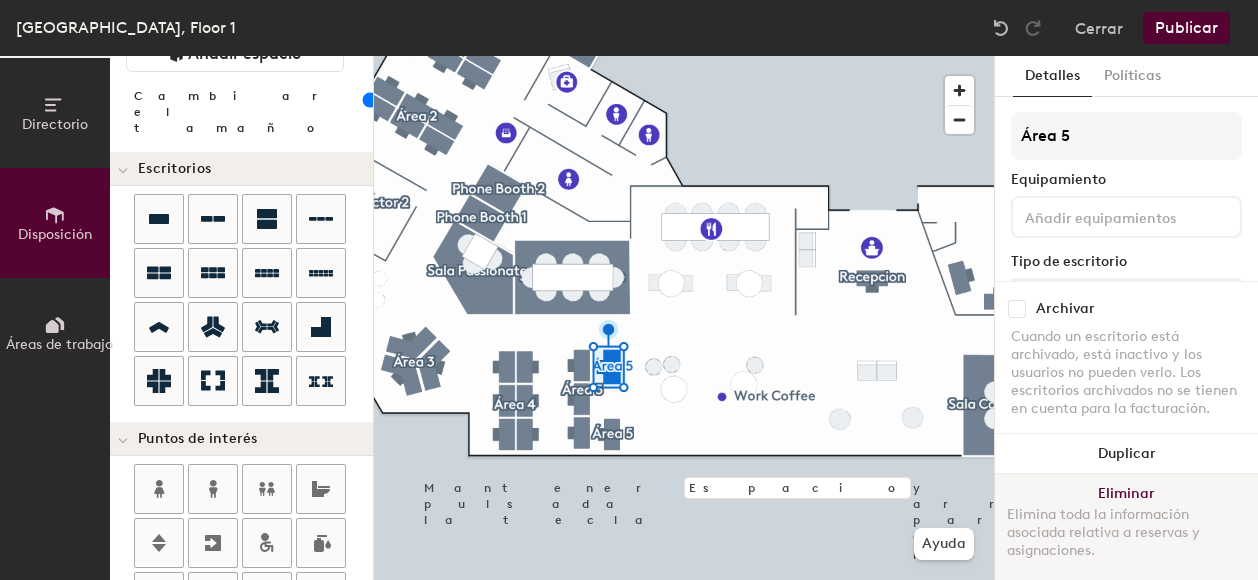 click on "Eliminar Elimina toda la información asociada relativa a reservas y asignaciones." 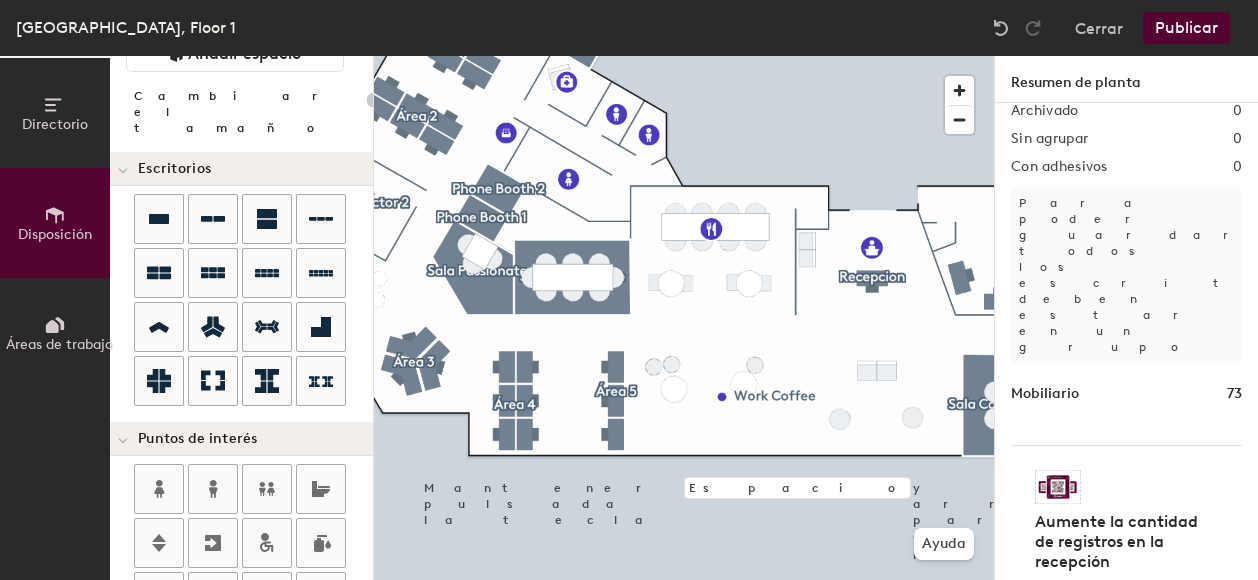 scroll, scrollTop: 184, scrollLeft: 0, axis: vertical 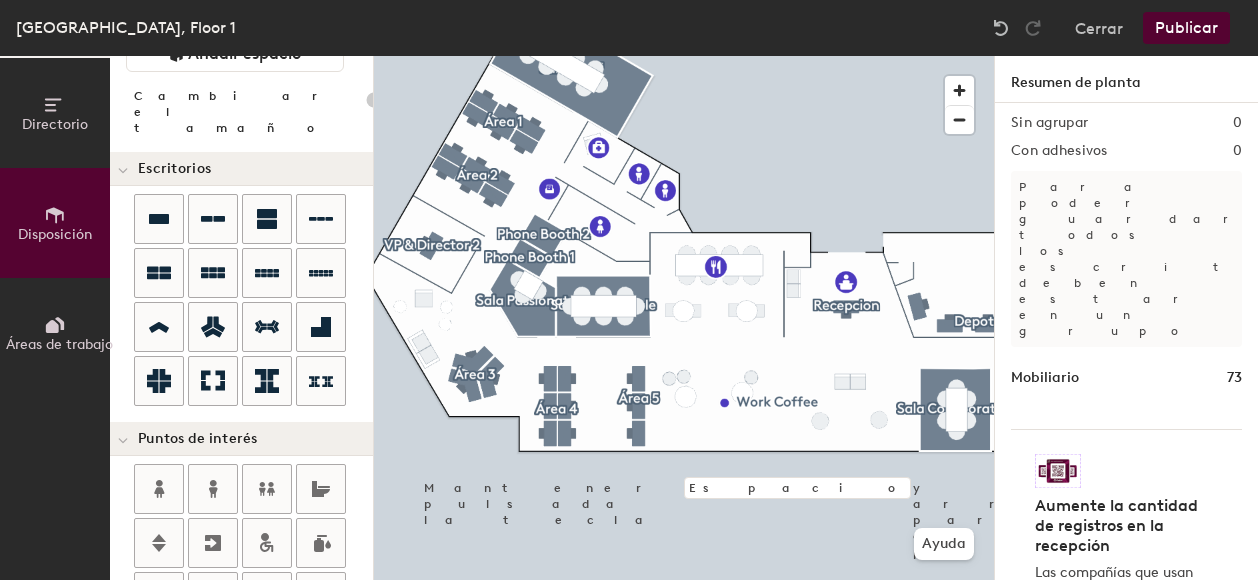 click on "Publicar" 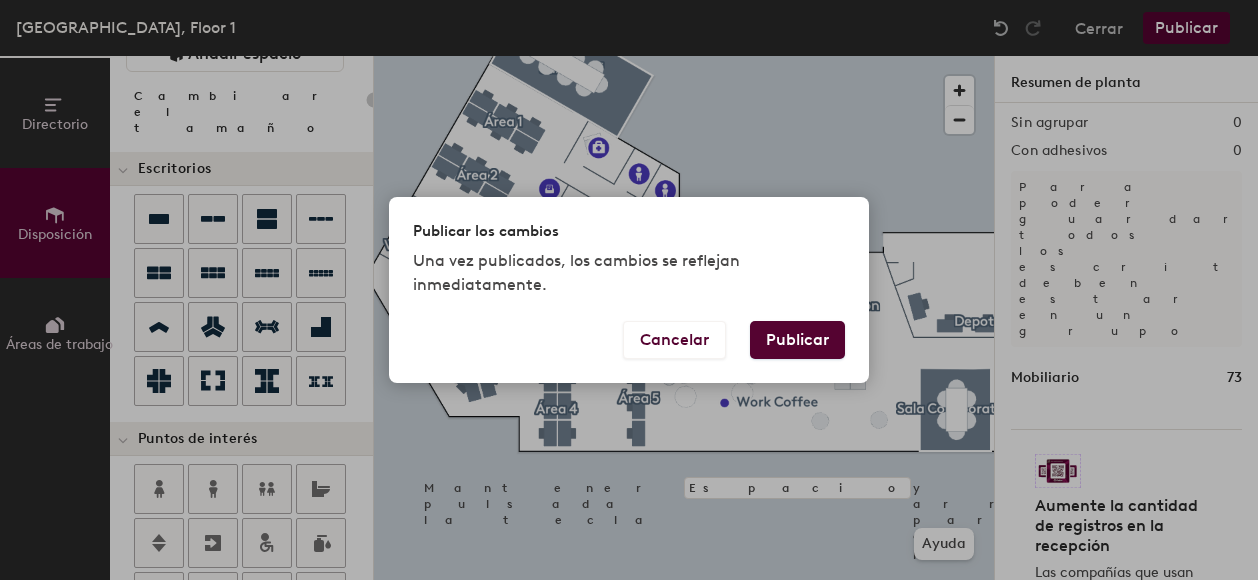 click on "Publicar" at bounding box center (797, 340) 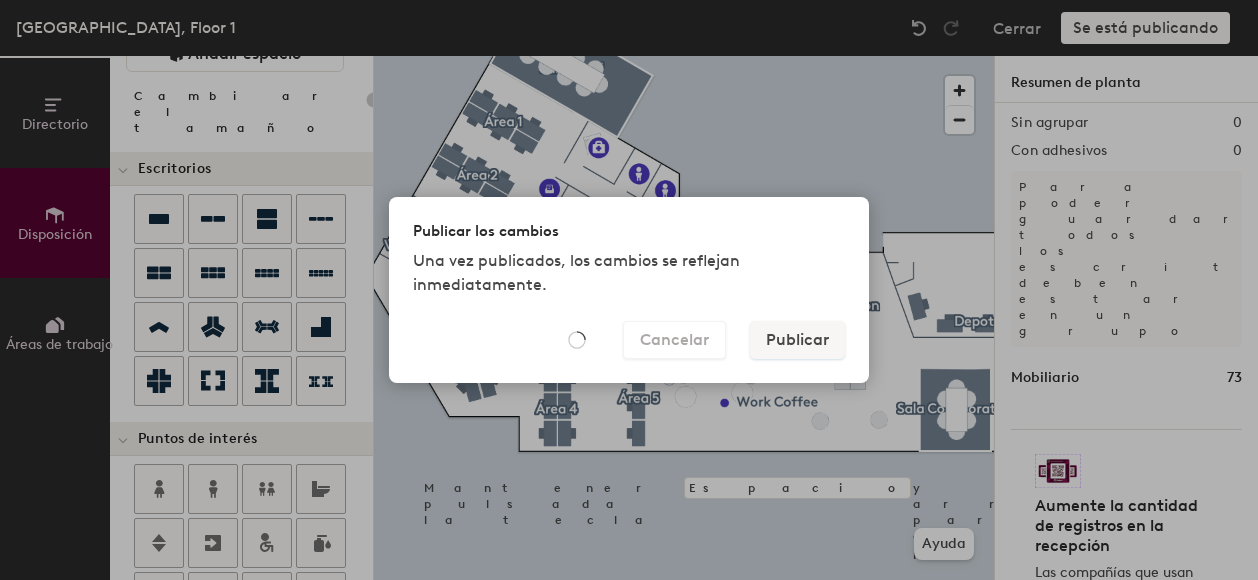 type on "20" 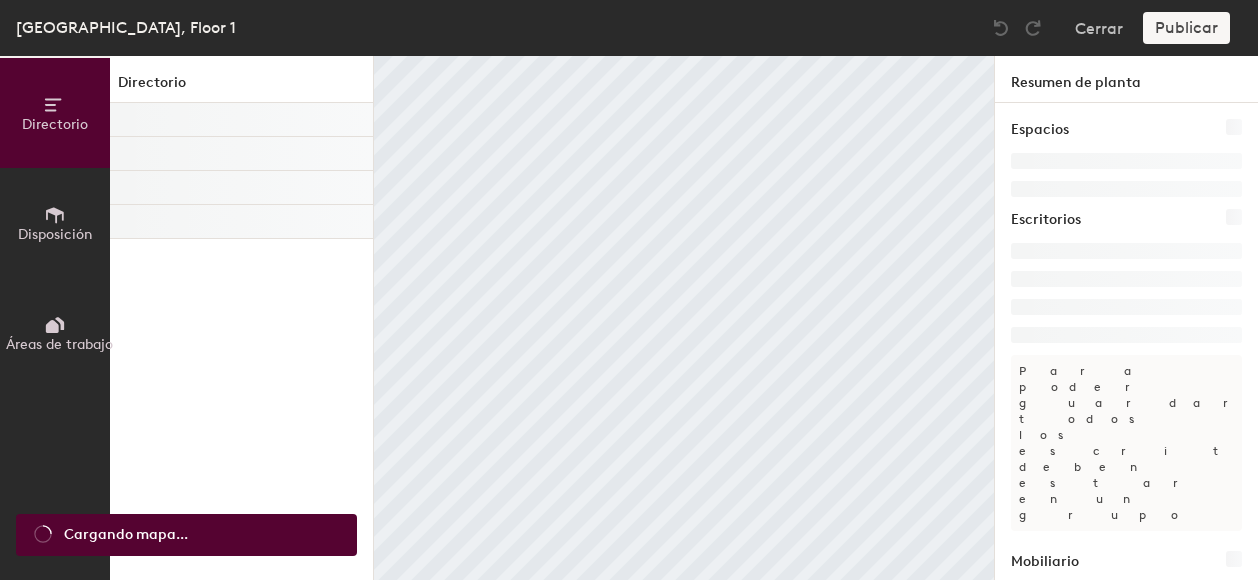 scroll, scrollTop: 0, scrollLeft: 0, axis: both 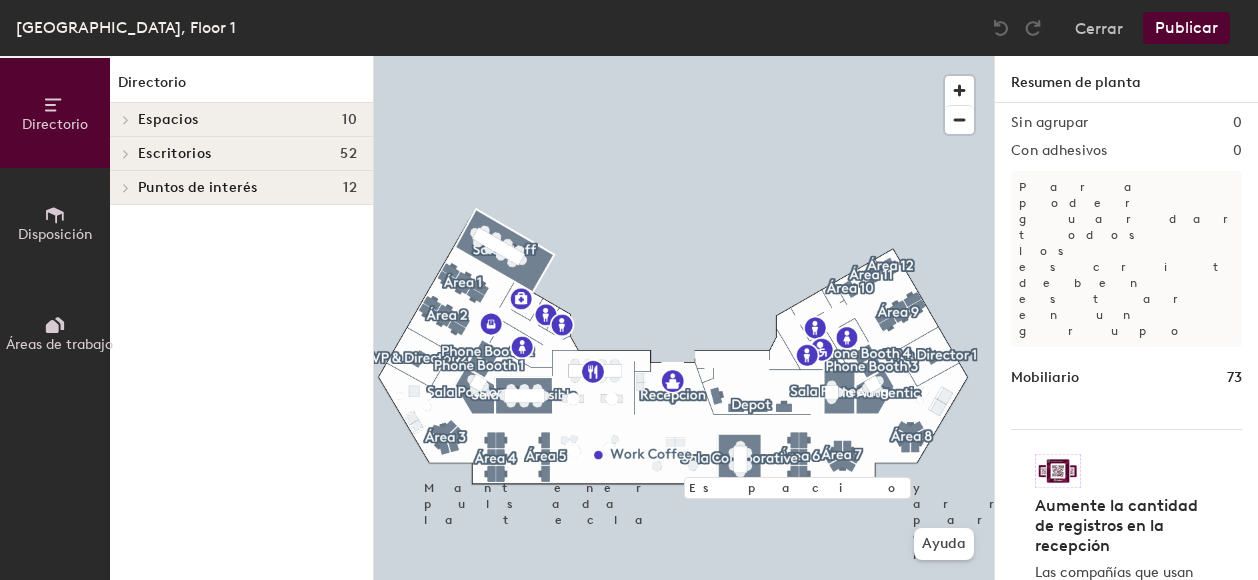 click on "Disposición" 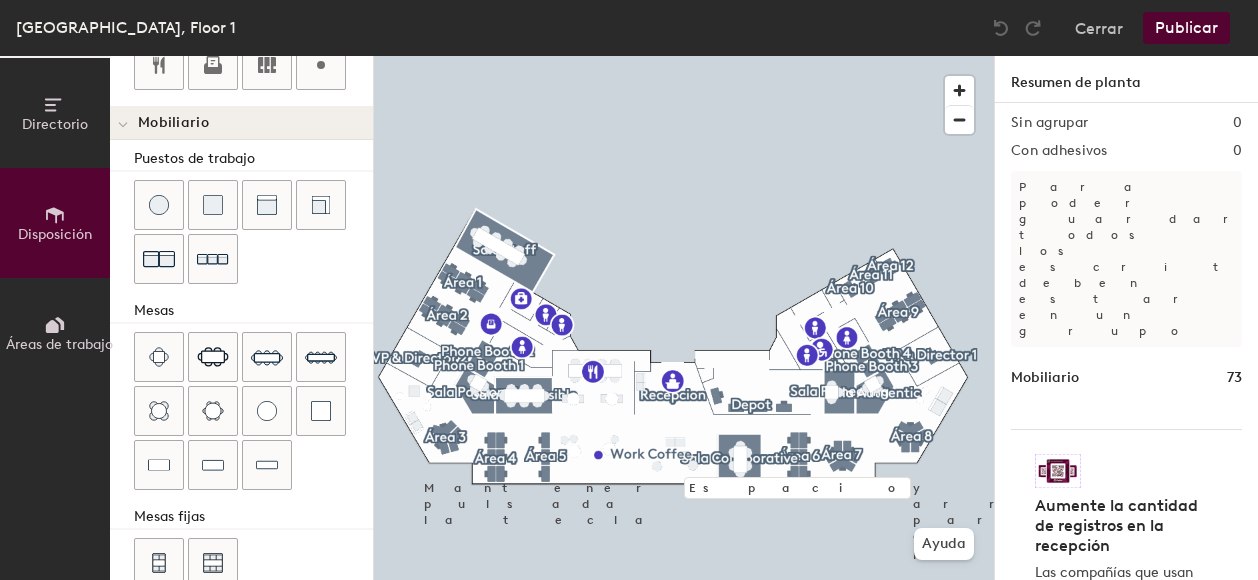 scroll, scrollTop: 683, scrollLeft: 0, axis: vertical 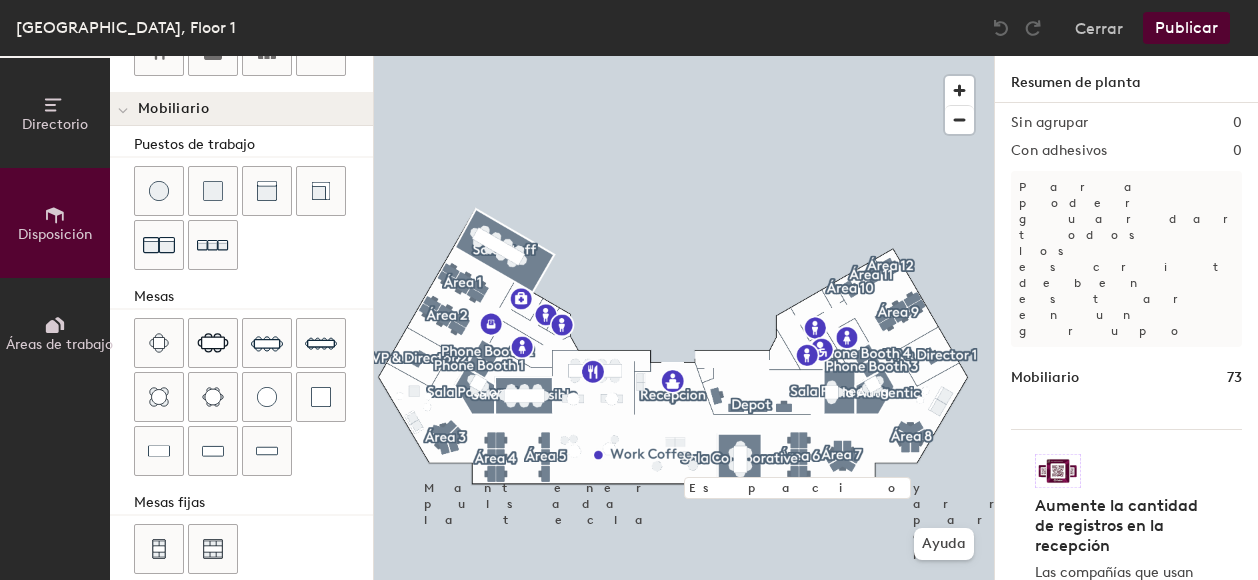 click 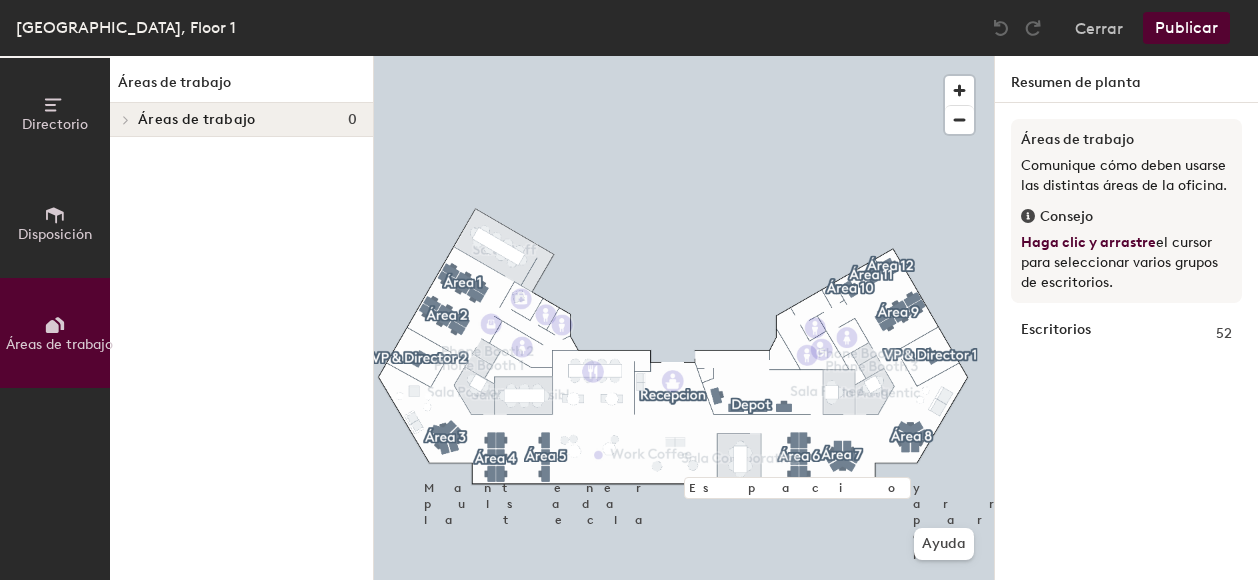 click 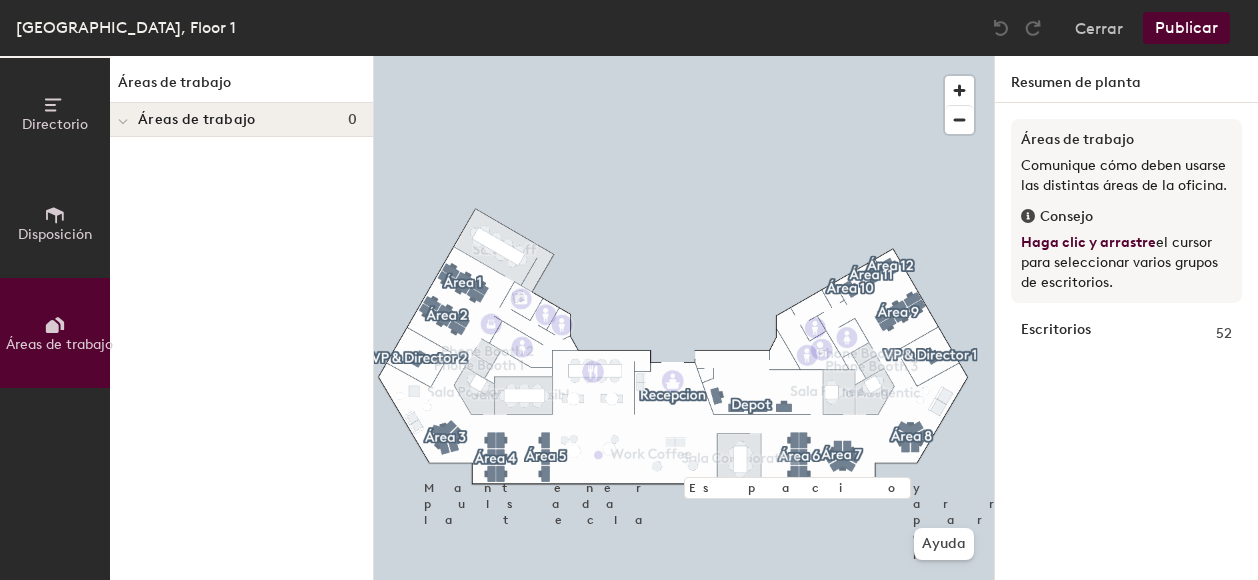 click 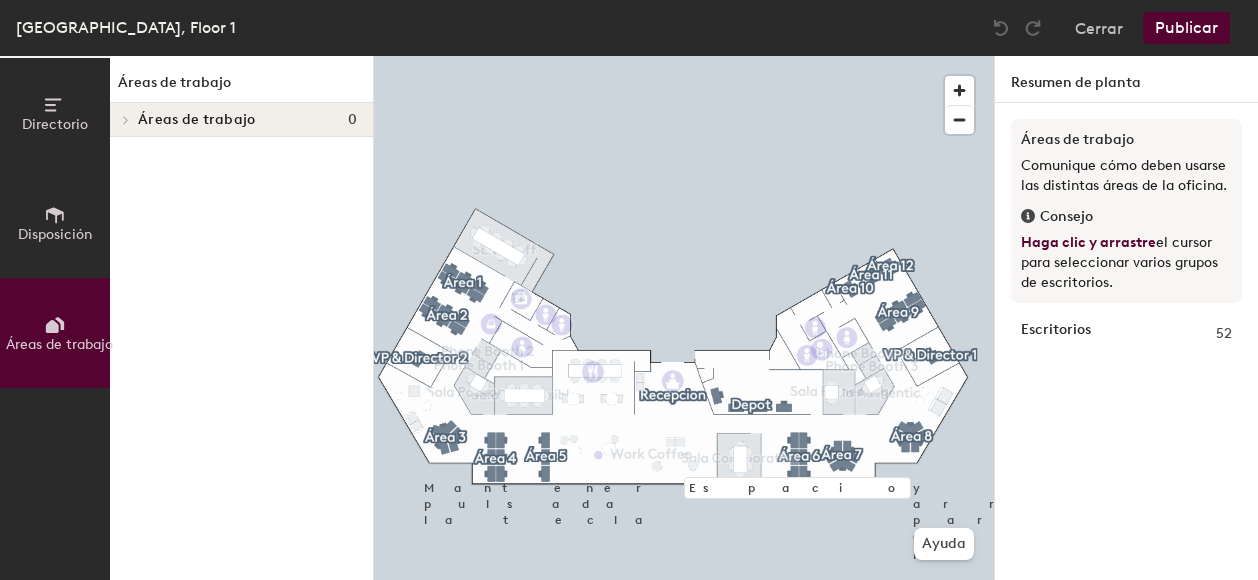 click 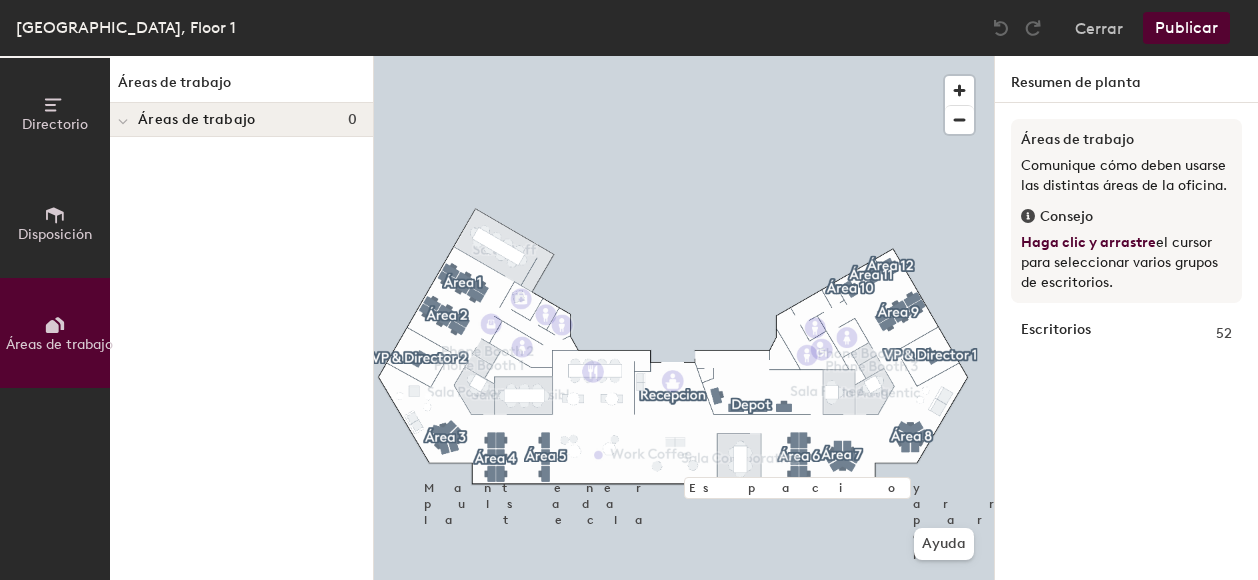 click 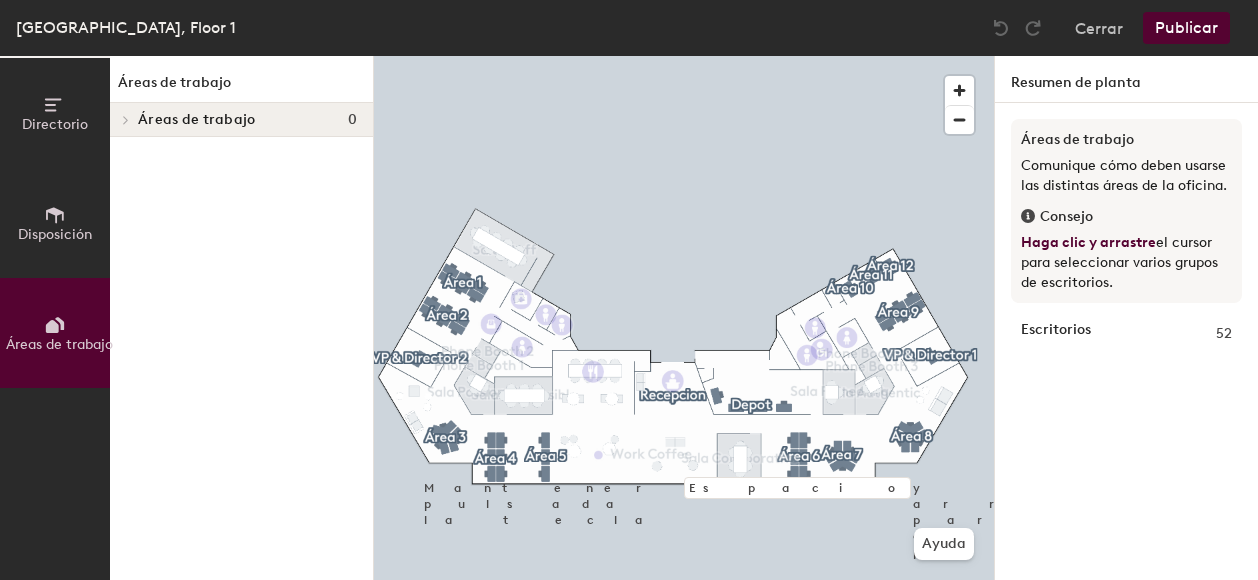click 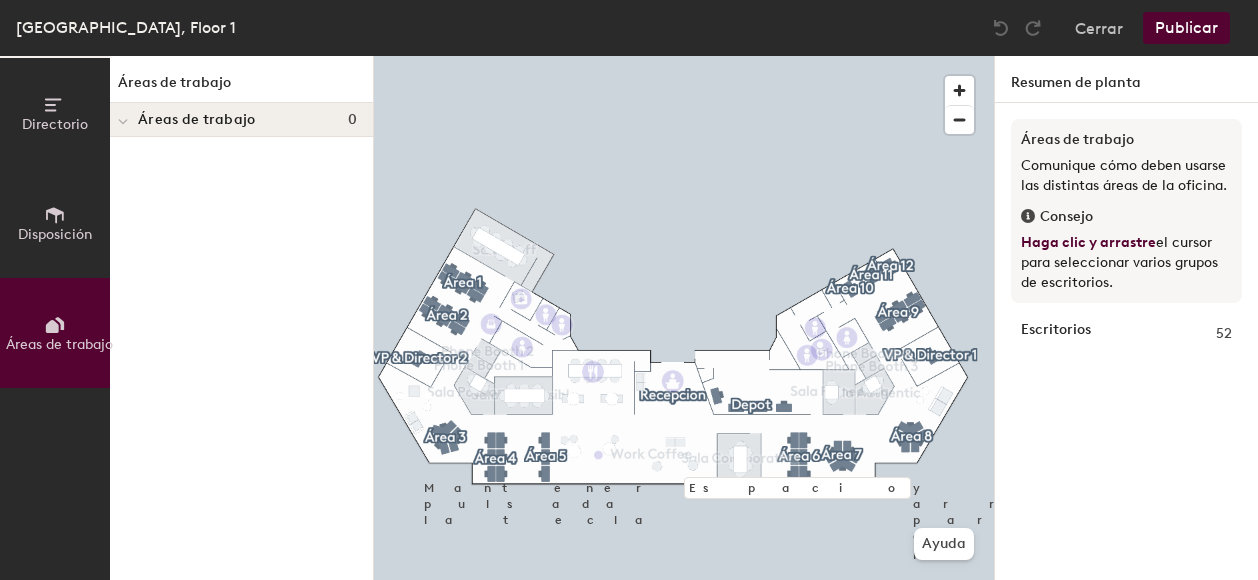click 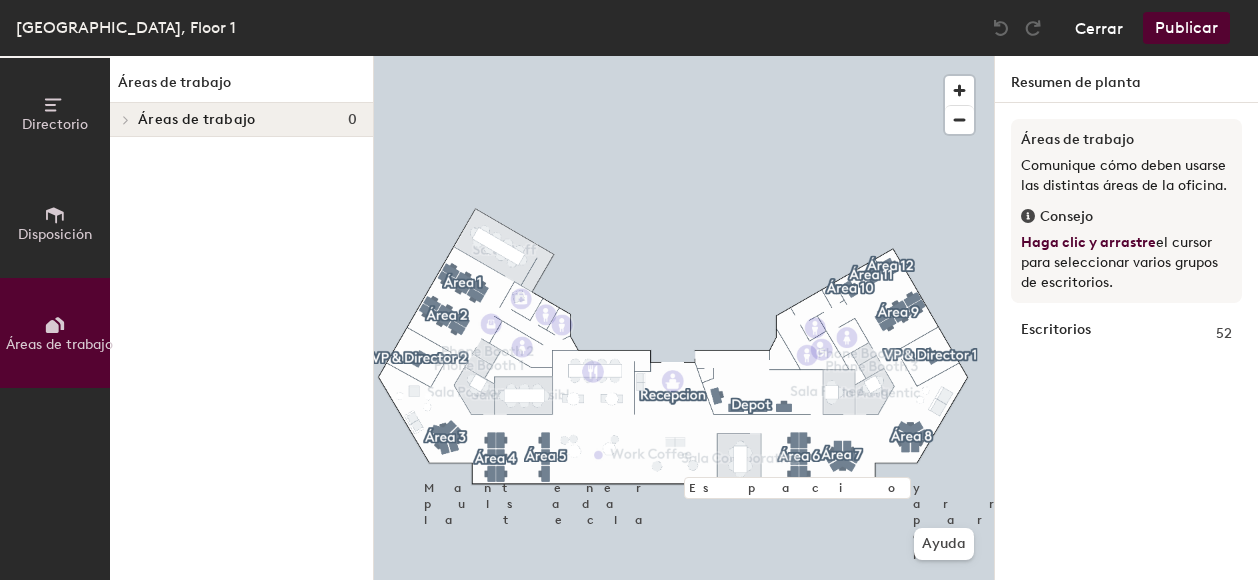 click on "Cerrar" 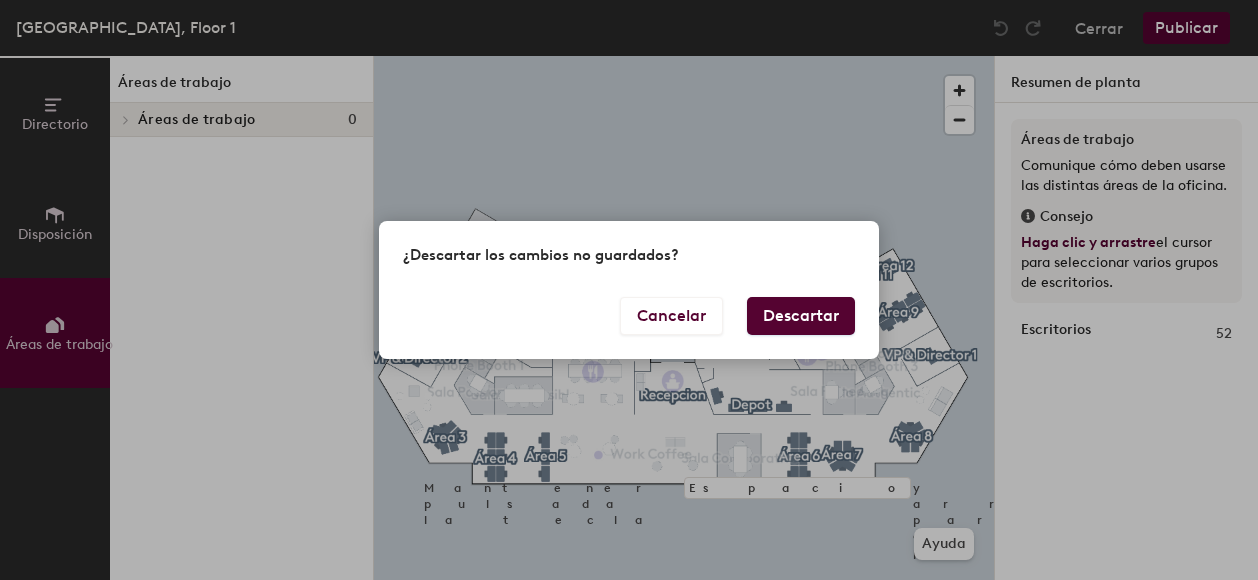 click on "Descartar" at bounding box center [801, 316] 